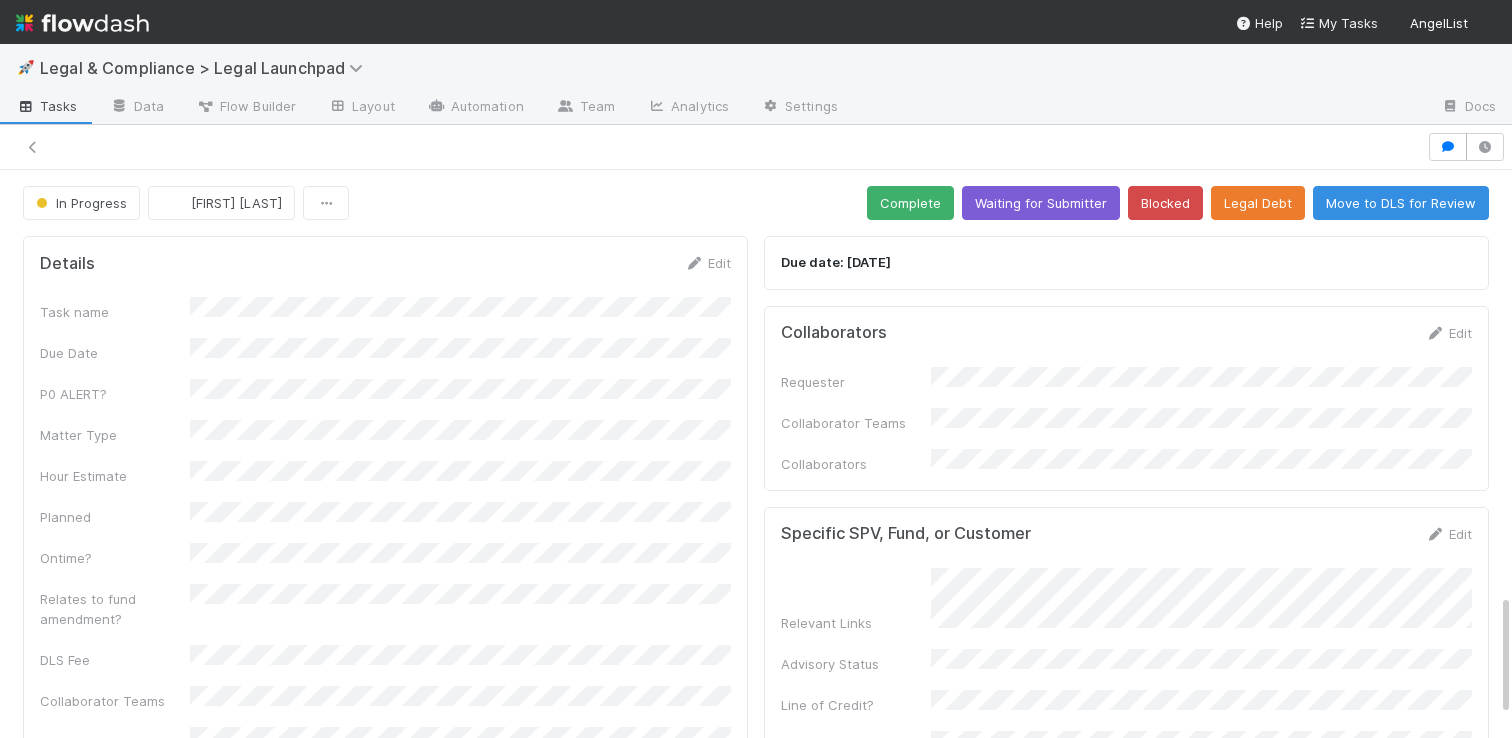 scroll, scrollTop: 0, scrollLeft: 0, axis: both 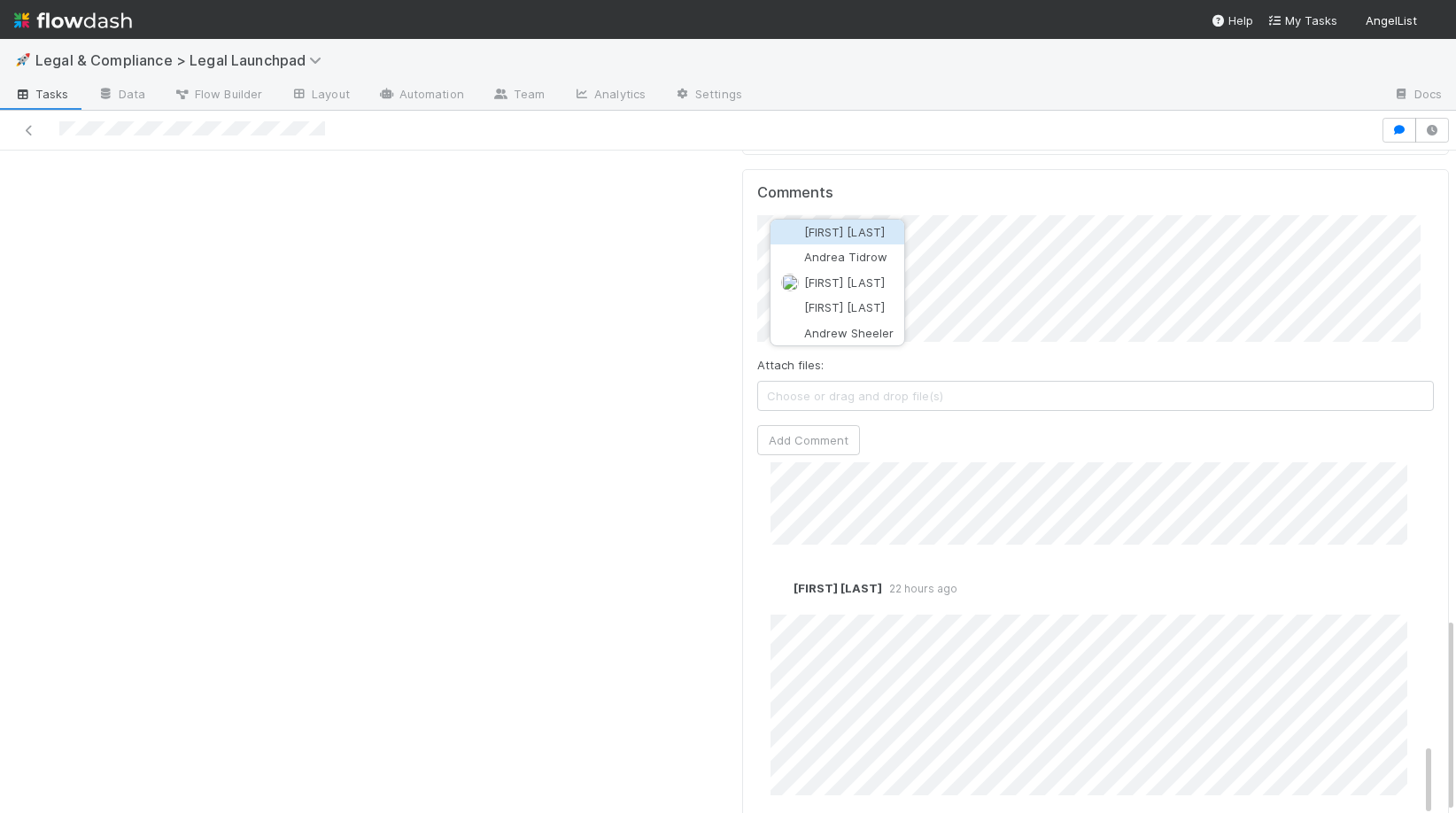 click on "[FIRST] [LAST]" at bounding box center (844, 232) 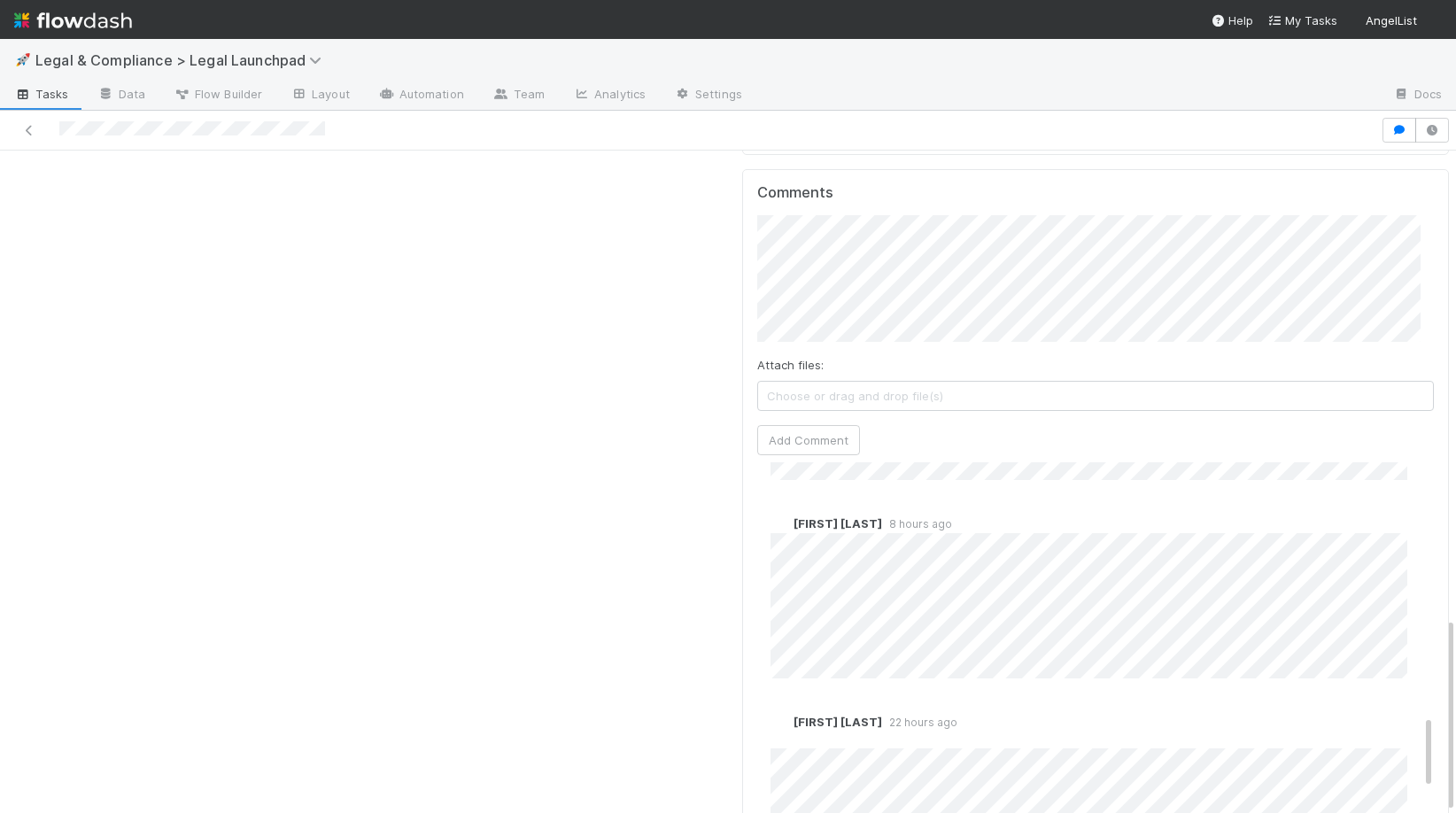 scroll, scrollTop: 1202, scrollLeft: 0, axis: vertical 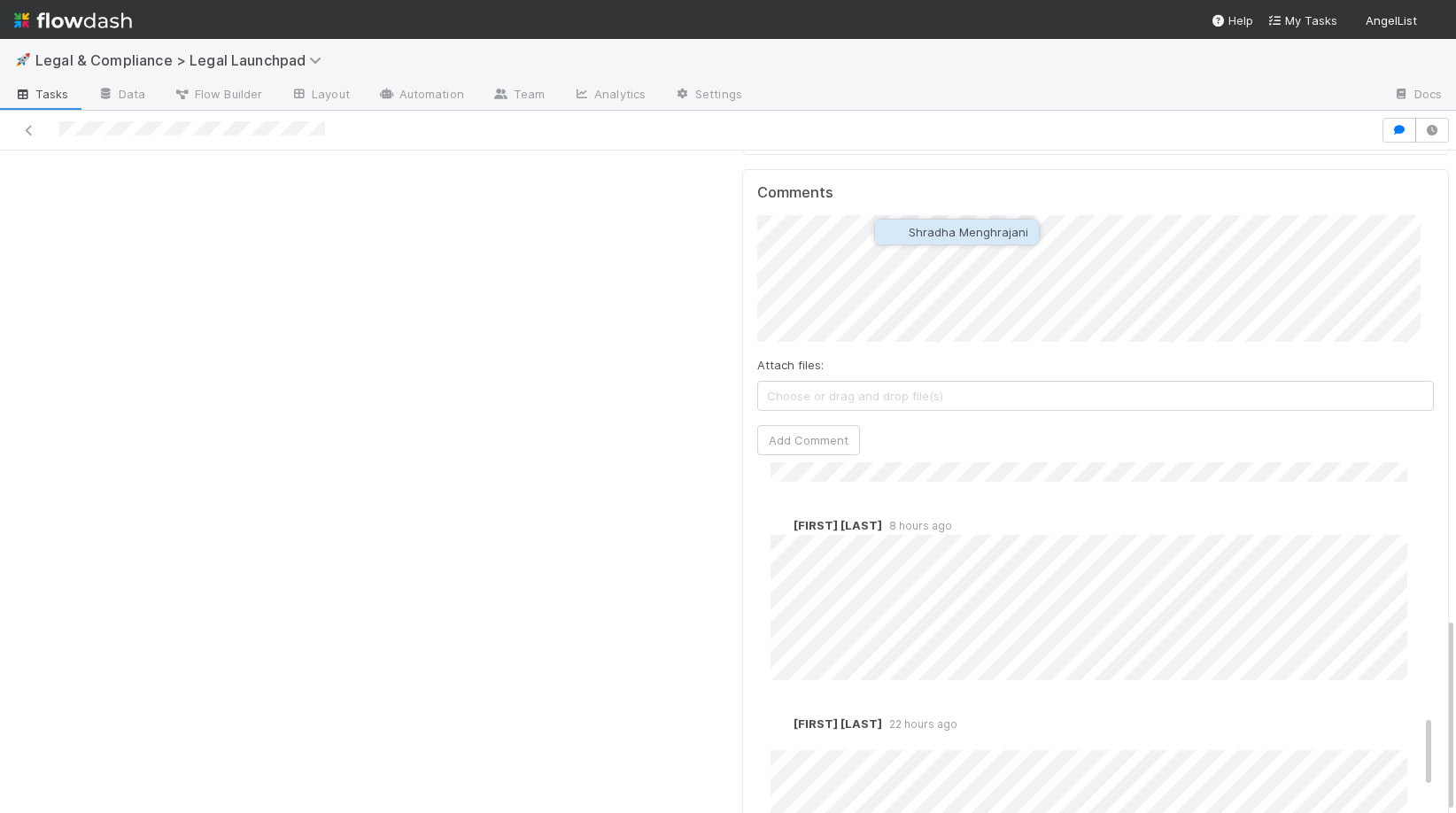 click on "Shradha Menghrajani" at bounding box center [968, 232] 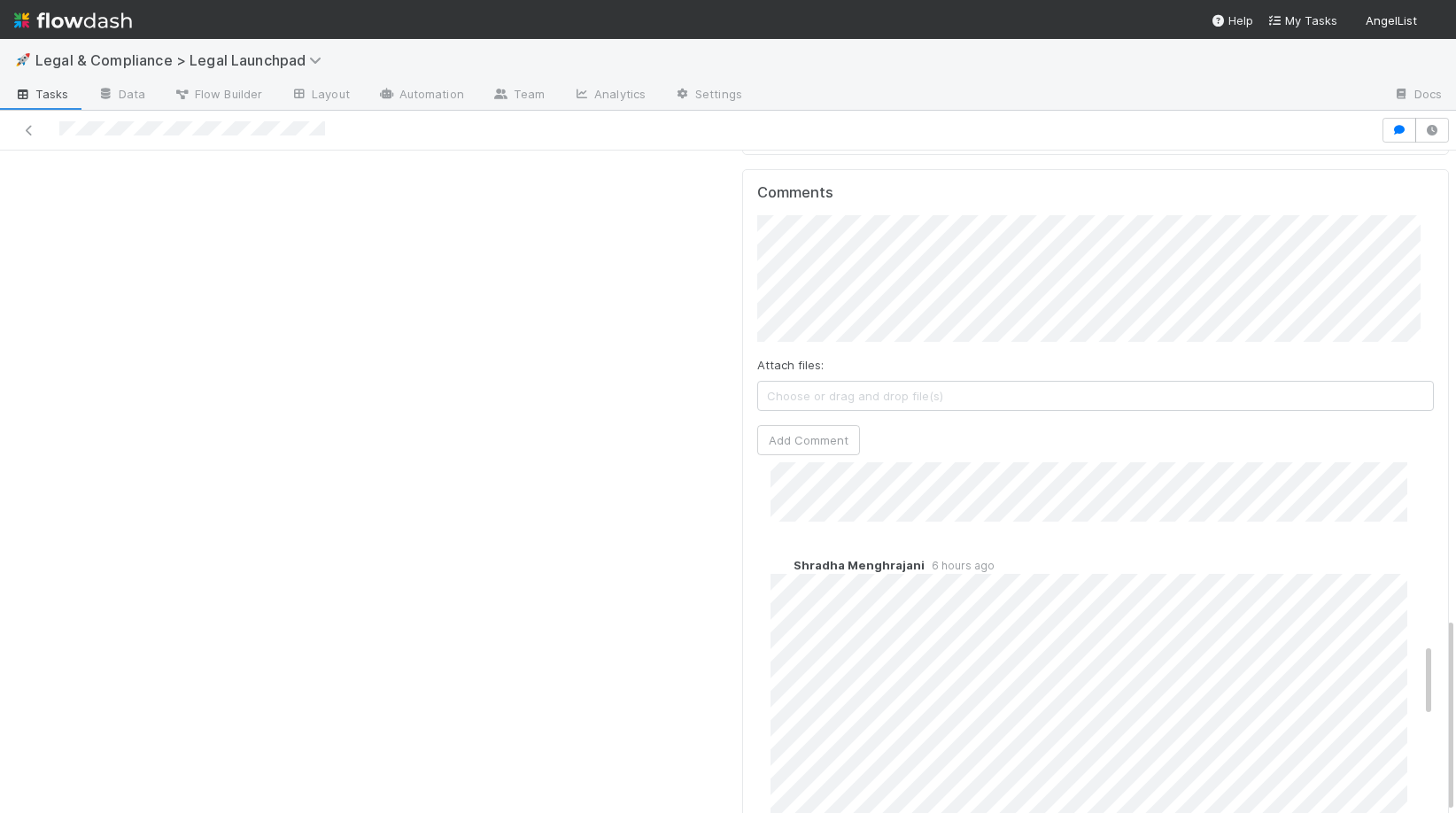 scroll, scrollTop: 815, scrollLeft: 0, axis: vertical 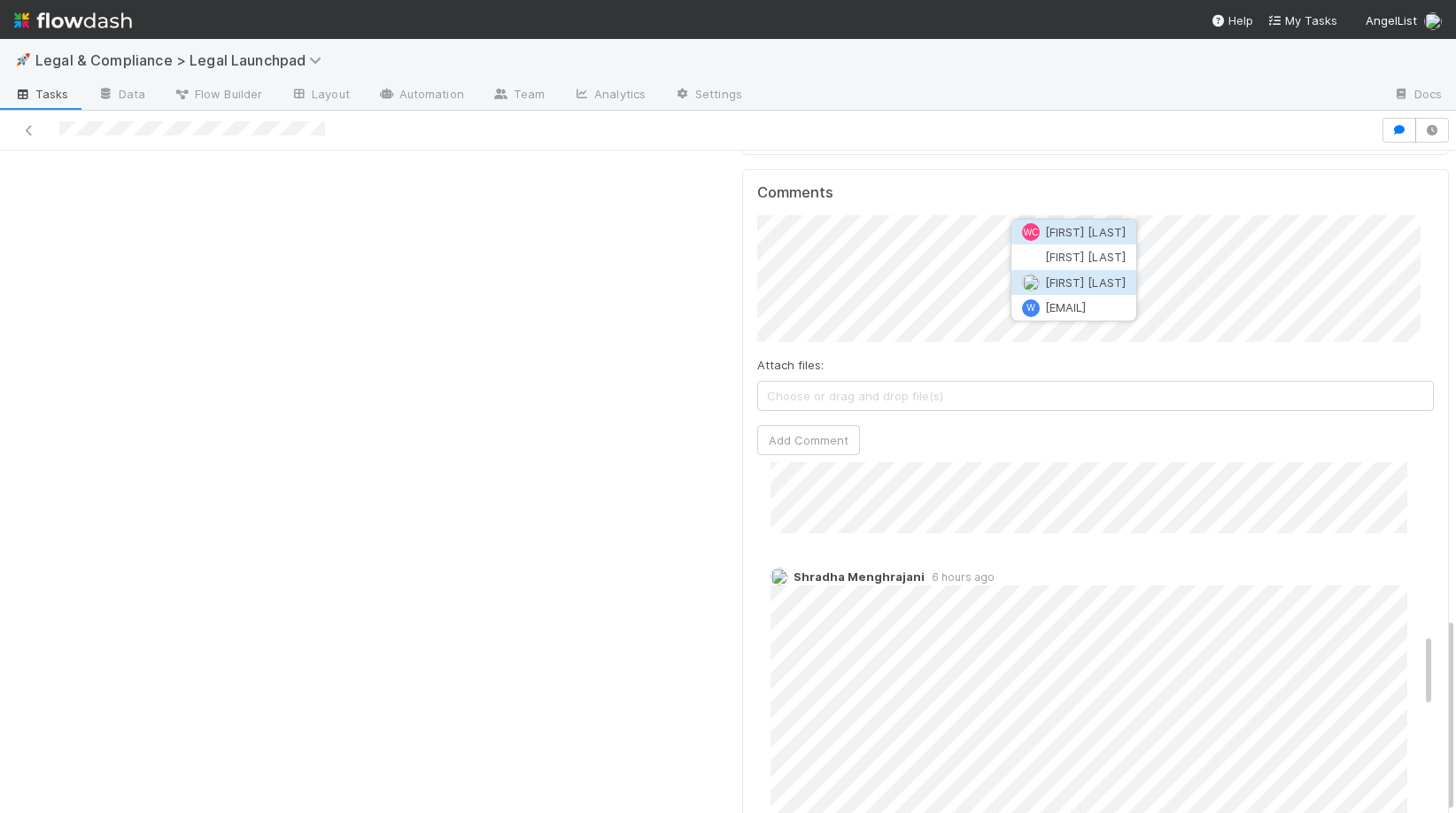 click on "[FIRST] [LAST]" at bounding box center (1085, 283) 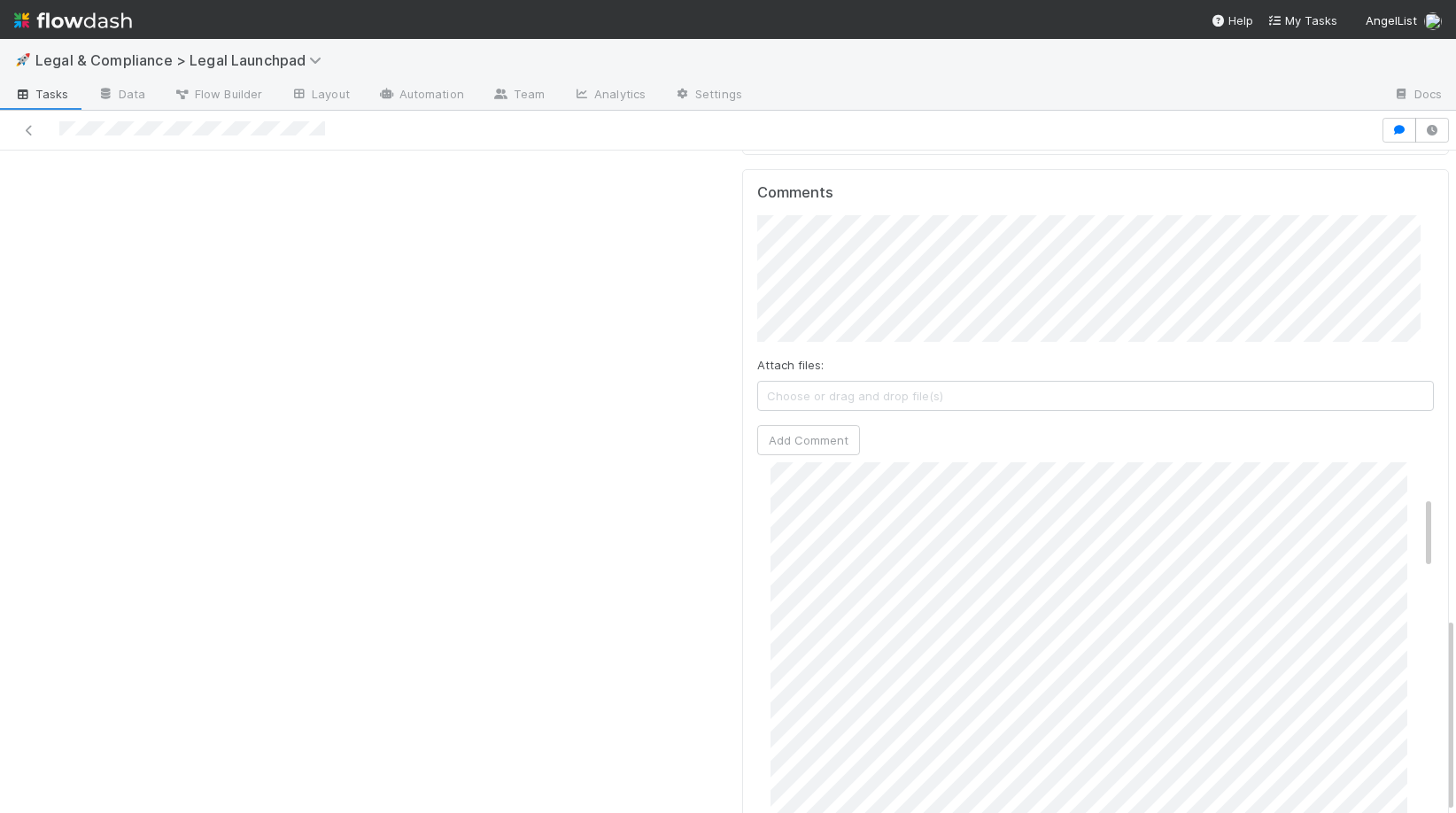 scroll, scrollTop: 0, scrollLeft: 0, axis: both 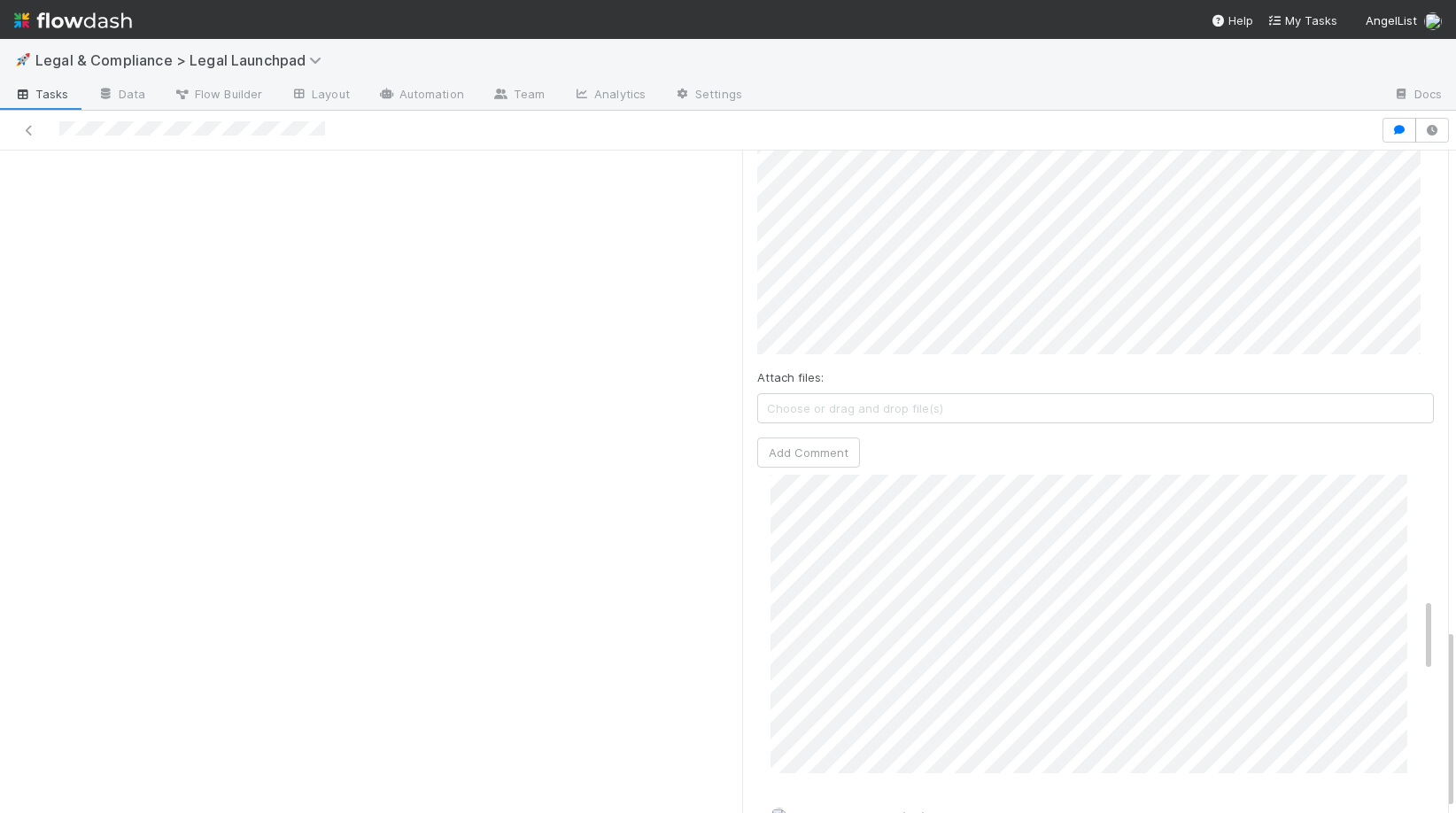 click on "Comments Attach files: Choose or drag and drop file(s) Add Comment William Rosean 4 hours ago   Shradha Menghrajani 6 hours ago   Andre Fredrick  8 hours ago   Jason Siev 22 hours ago   Edit Delete" at bounding box center (1096, 424) 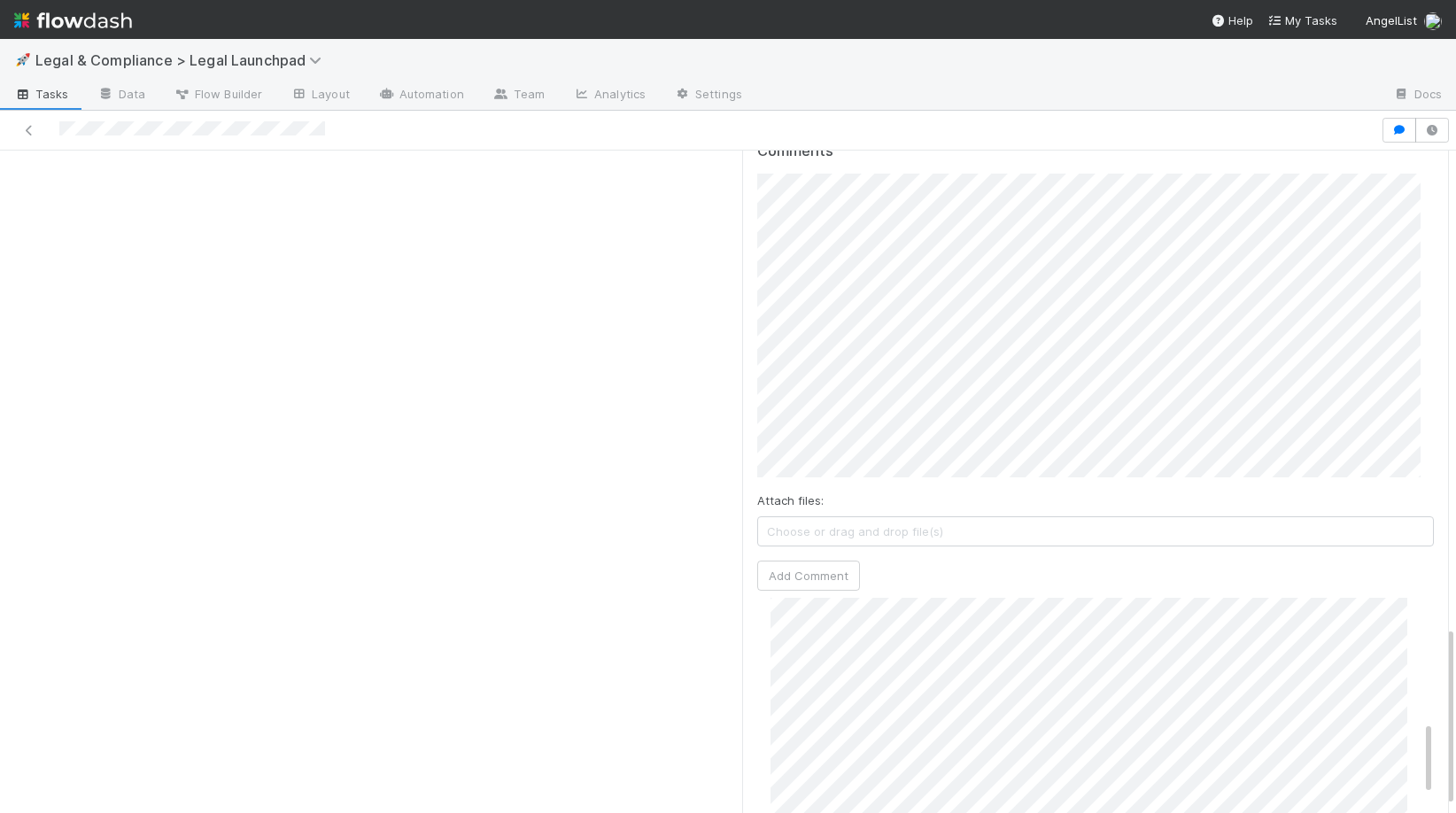 scroll, scrollTop: 1603, scrollLeft: 0, axis: vertical 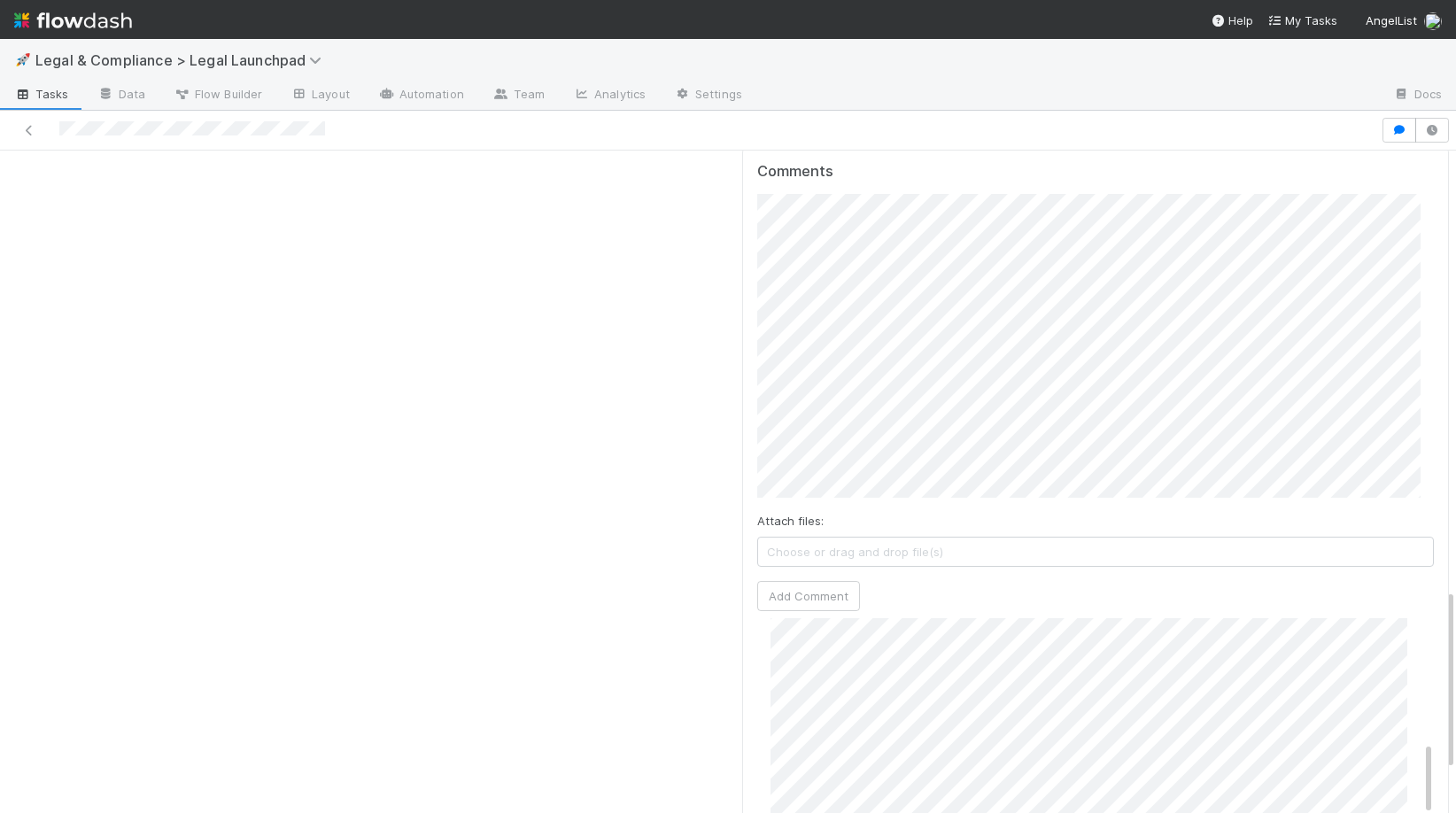 click on "Attach files: Choose or drag and drop file(s) Add Comment" at bounding box center (1096, 402) 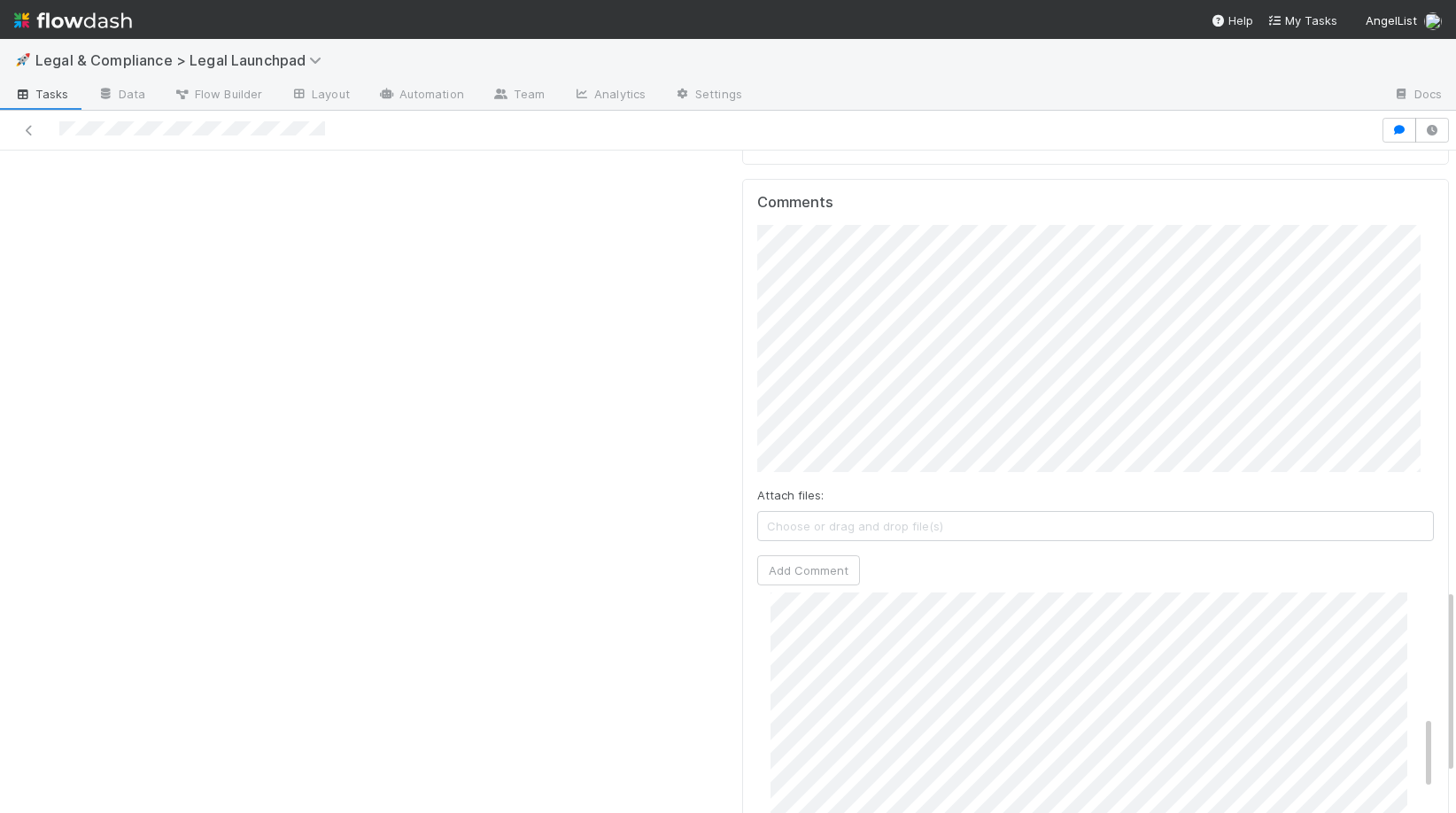 scroll, scrollTop: 1564, scrollLeft: 0, axis: vertical 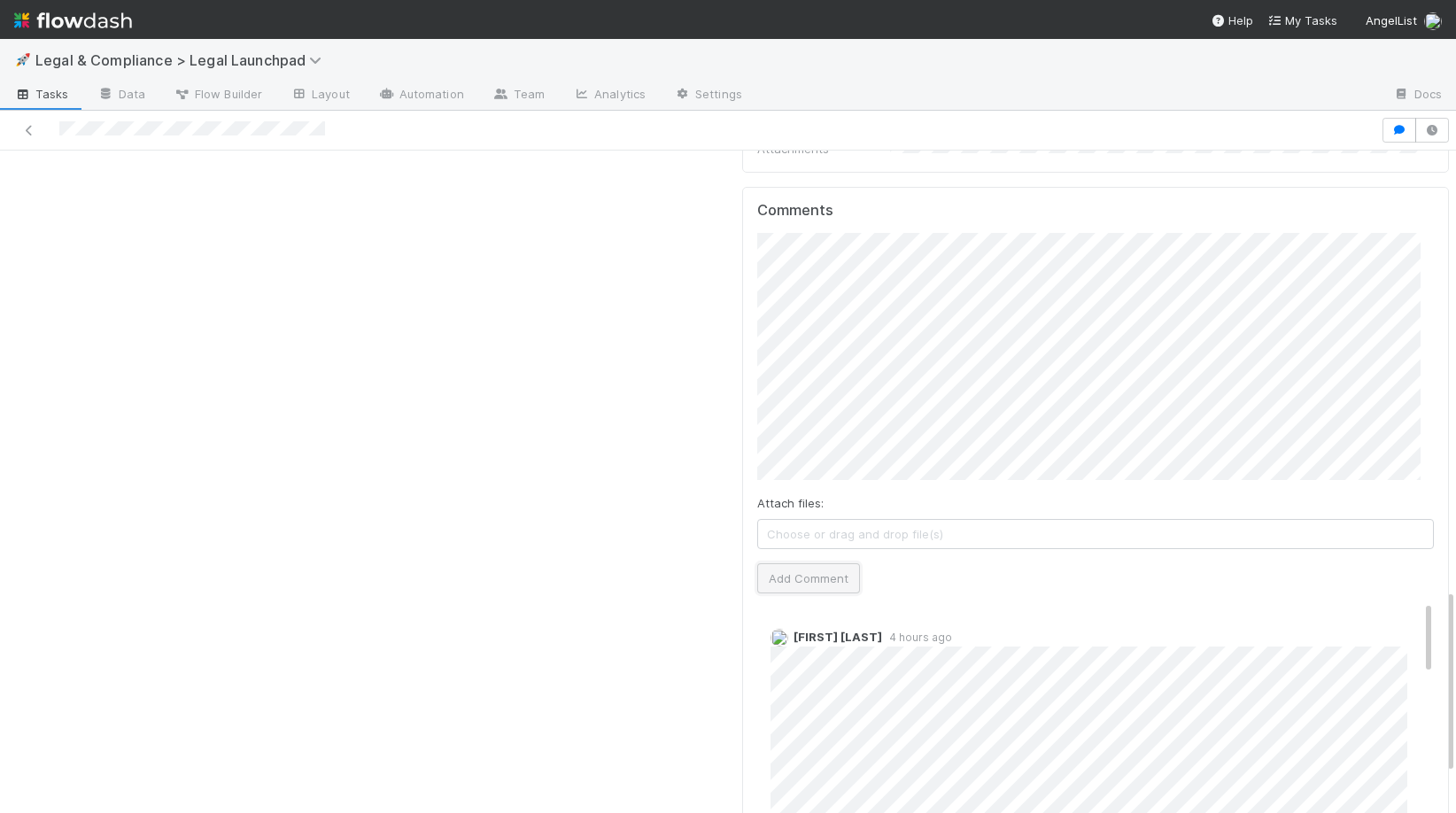 click on "Add Comment" at bounding box center [809, 578] 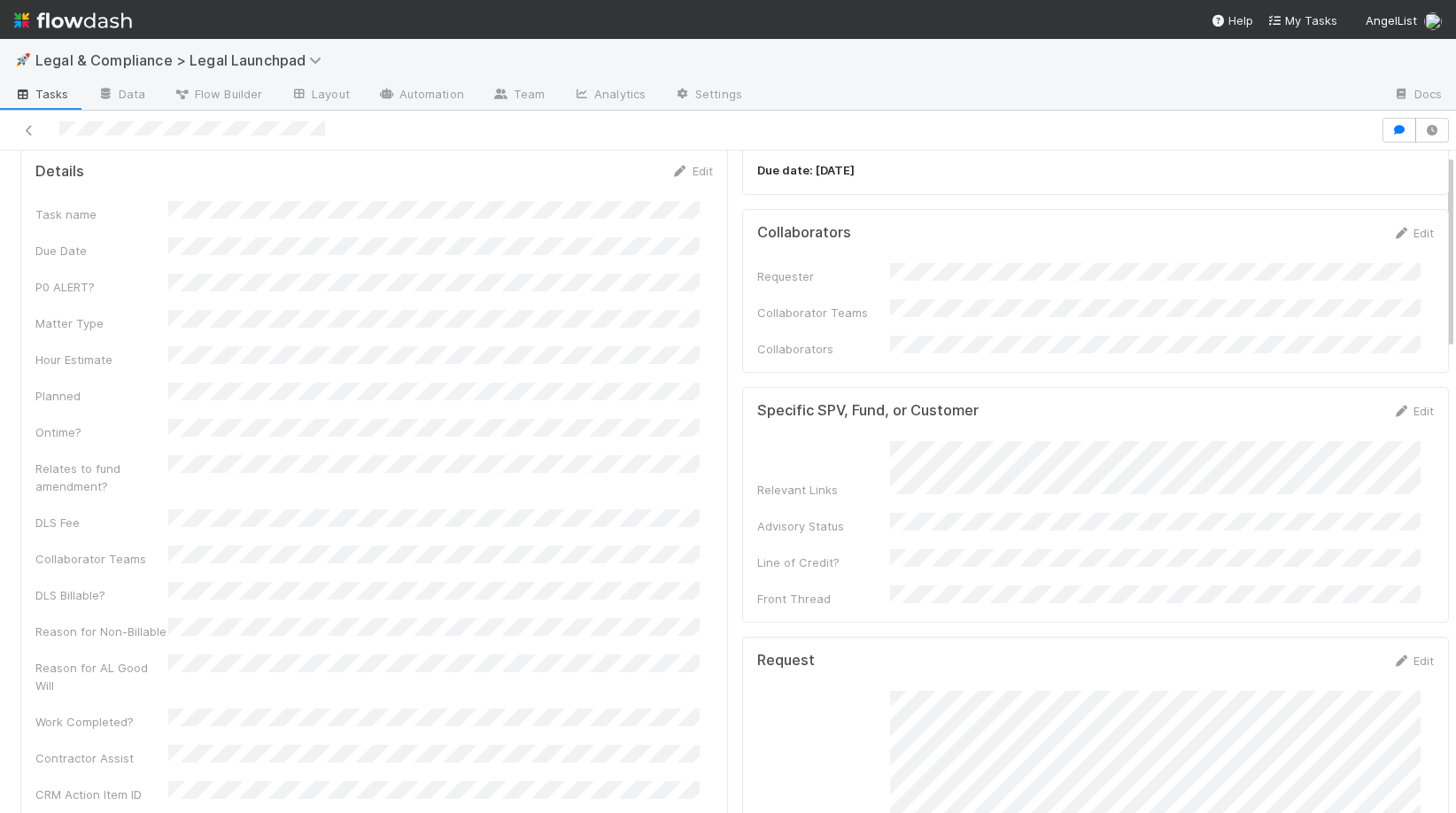 scroll, scrollTop: 0, scrollLeft: 0, axis: both 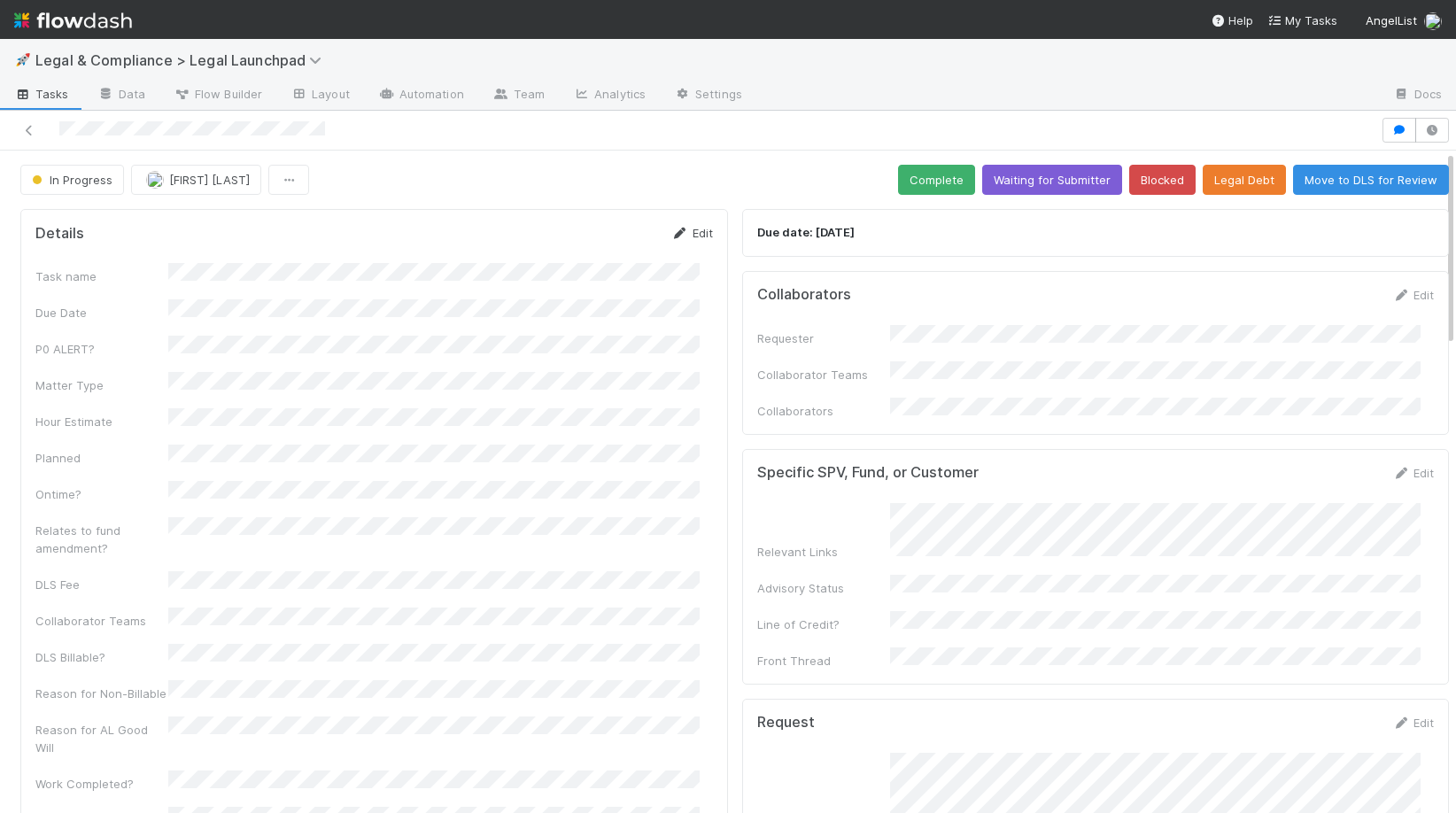 click at bounding box center [680, 233] 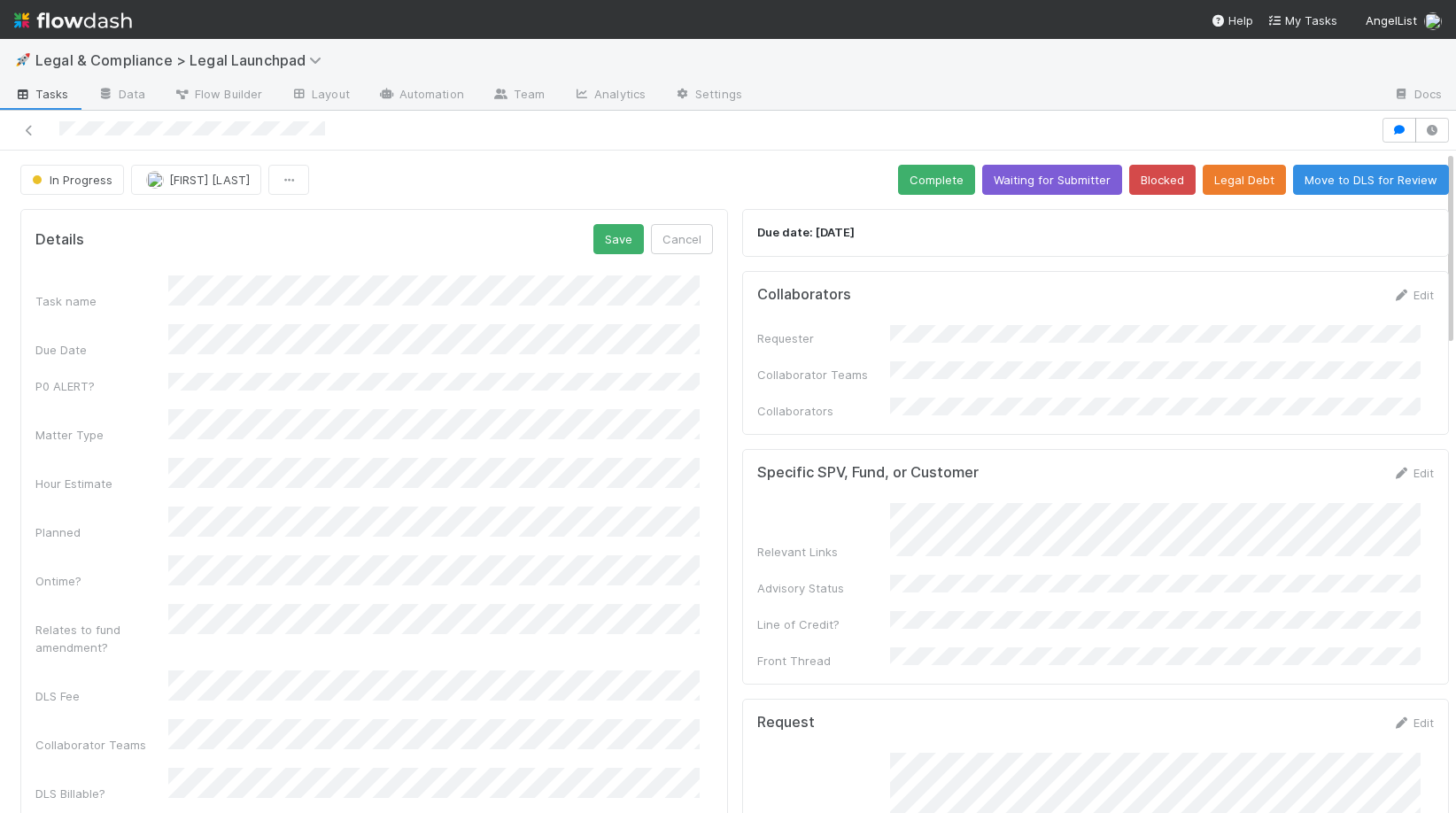 click on "Hour Estimate" at bounding box center [374, 475] 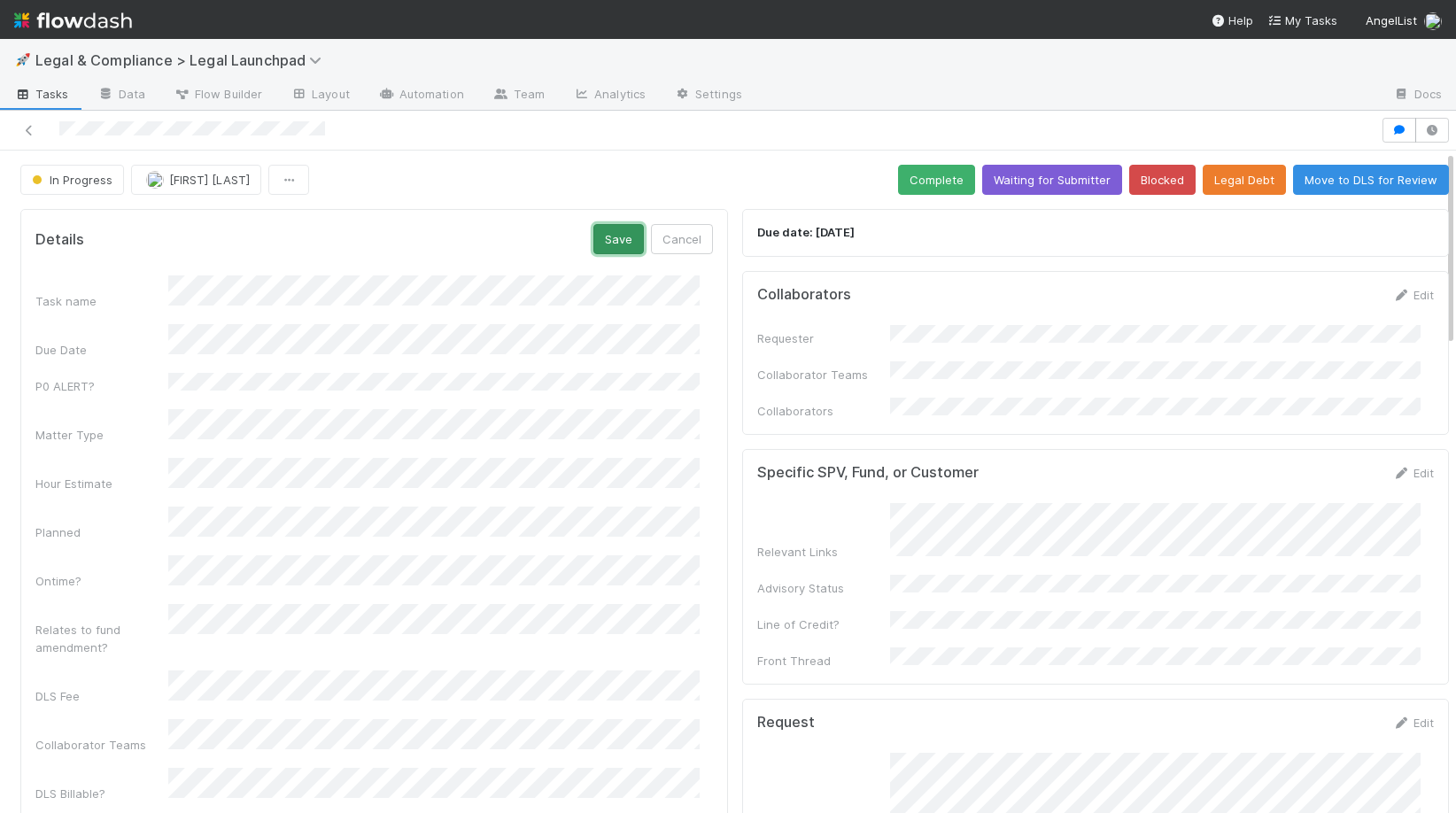 click on "Save" at bounding box center (618, 239) 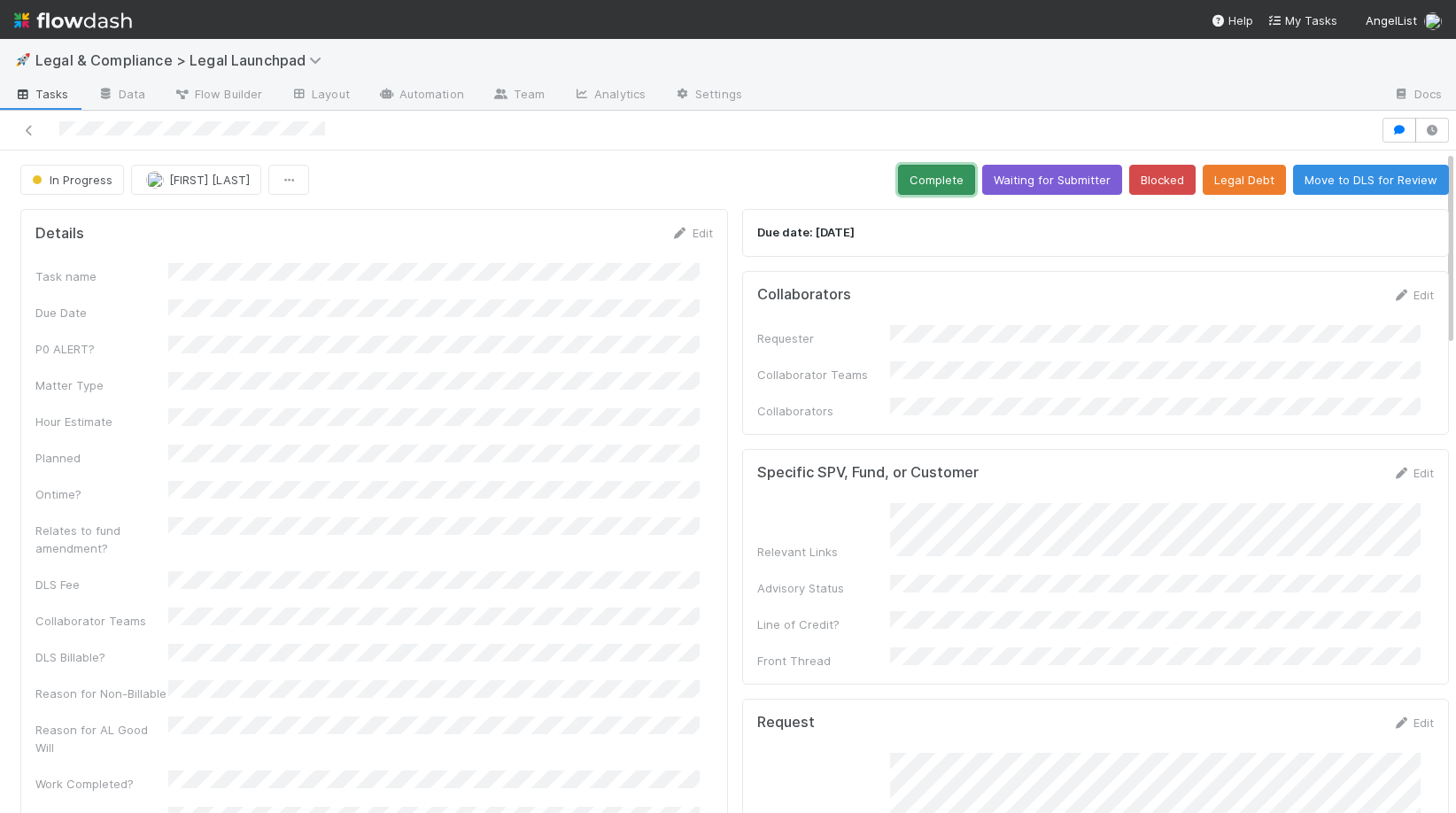 click on "Complete" at bounding box center [936, 180] 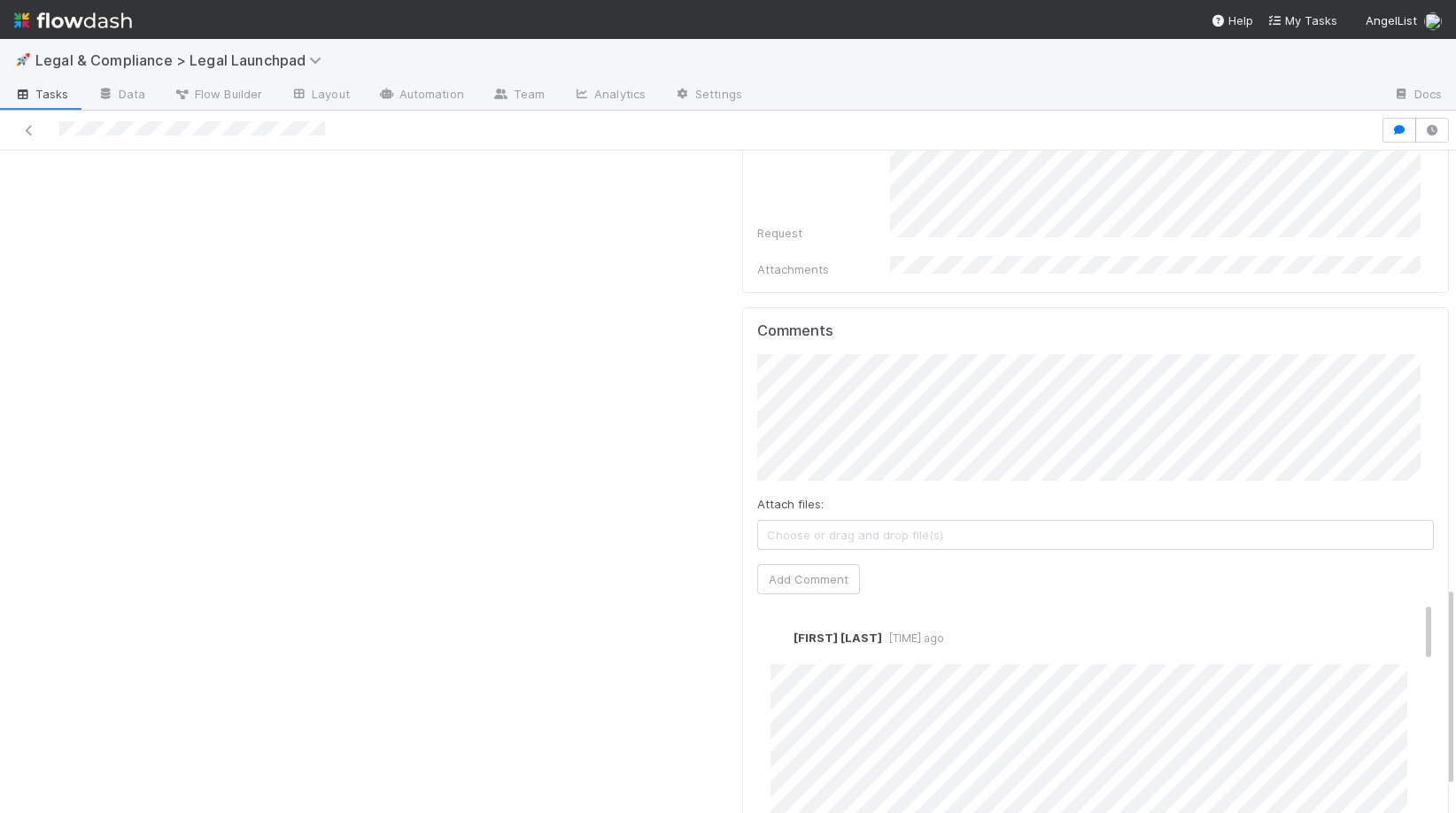 scroll, scrollTop: 1521, scrollLeft: 0, axis: vertical 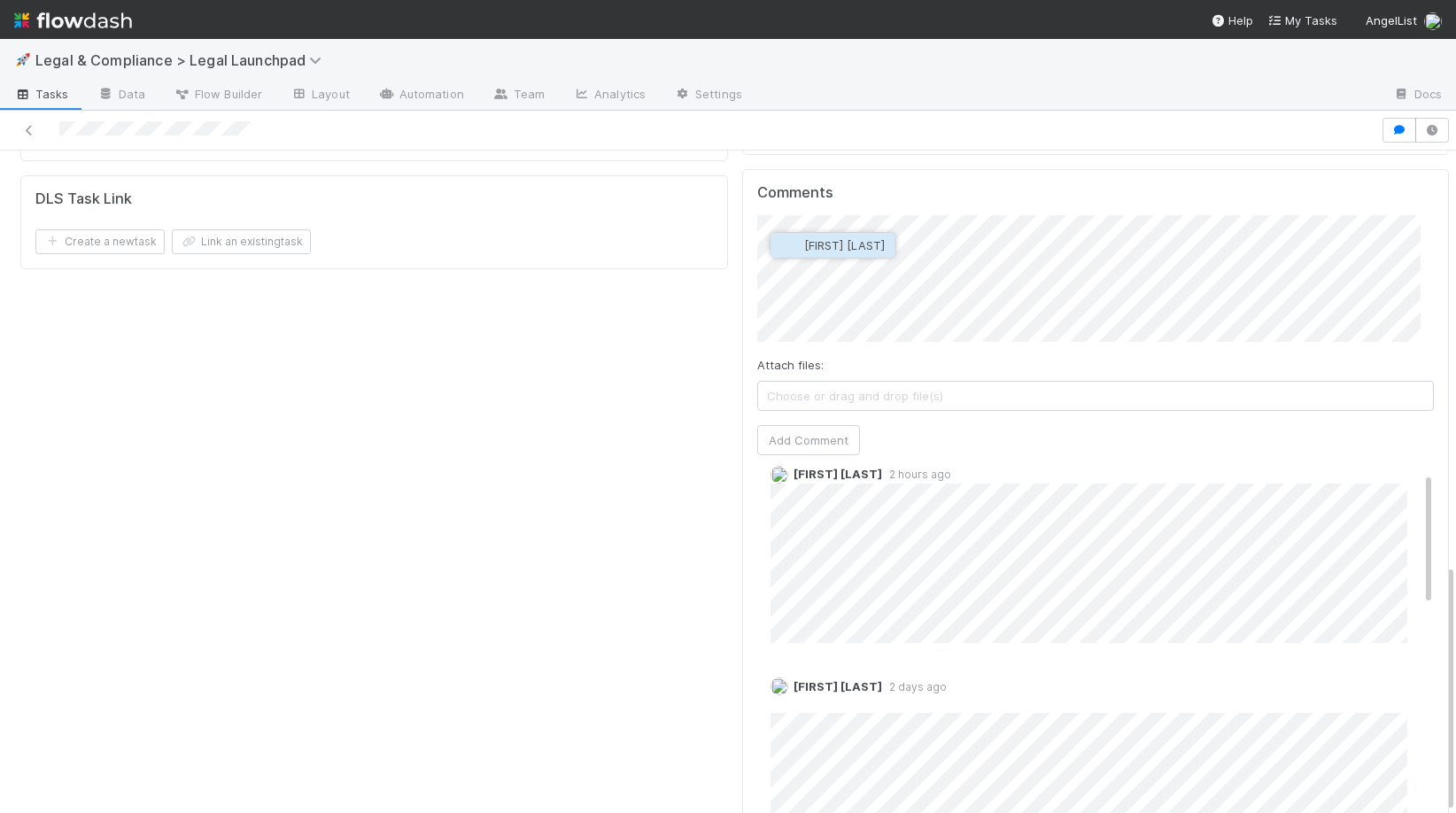 click on "Quyen Nguyen" at bounding box center [844, 245] 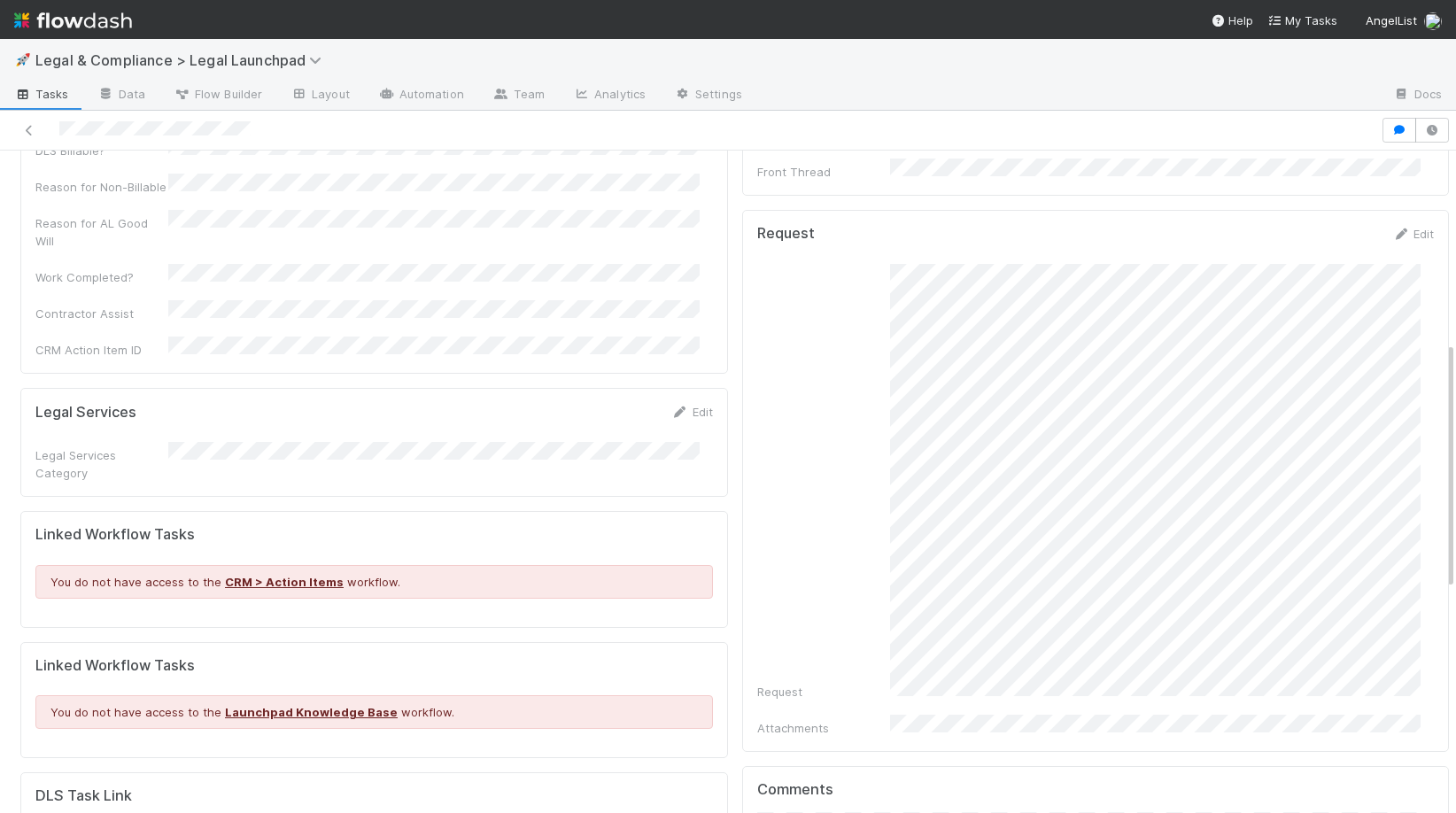 scroll, scrollTop: 1103, scrollLeft: 0, axis: vertical 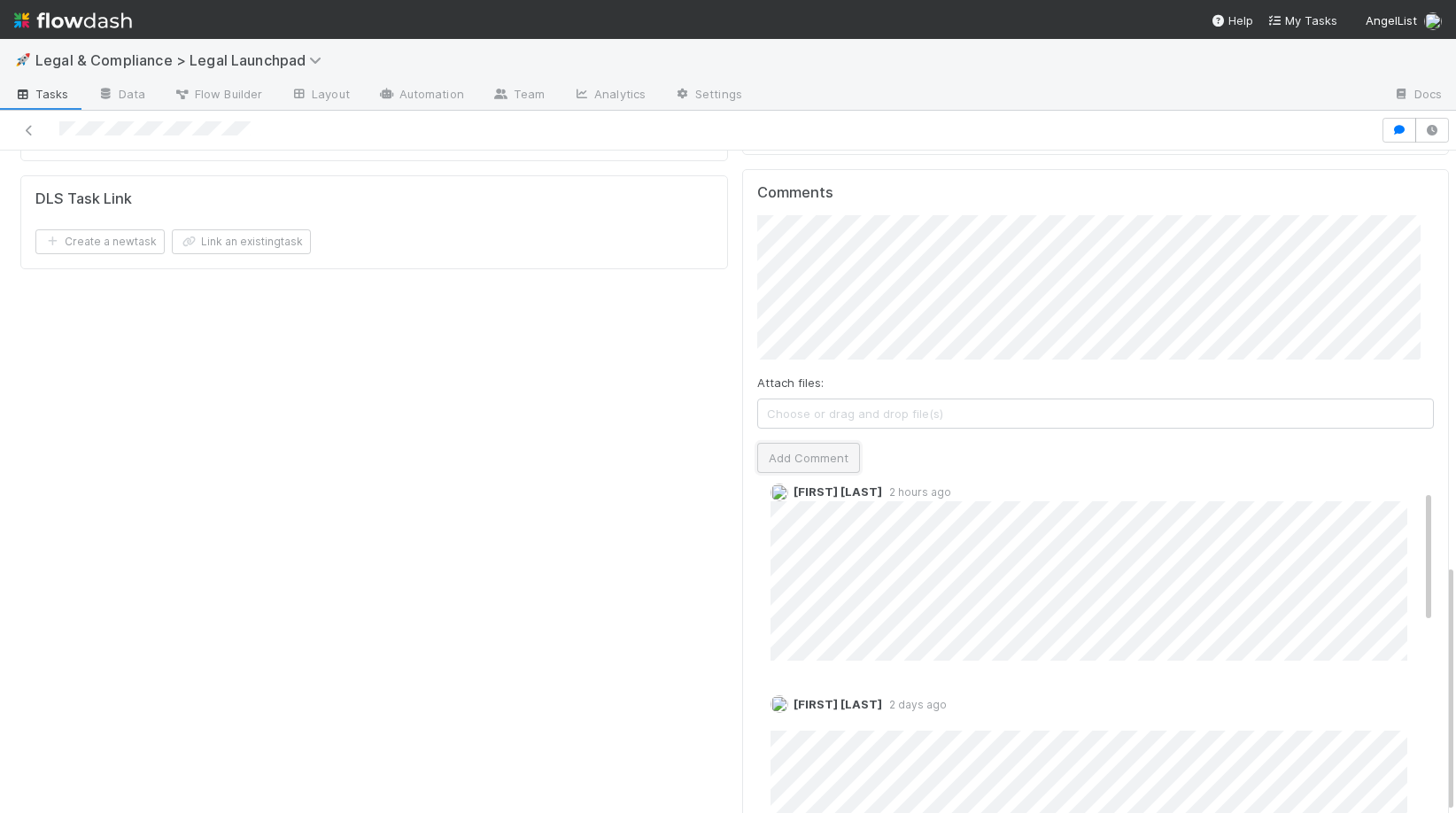 click on "Add Comment" at bounding box center (809, 458) 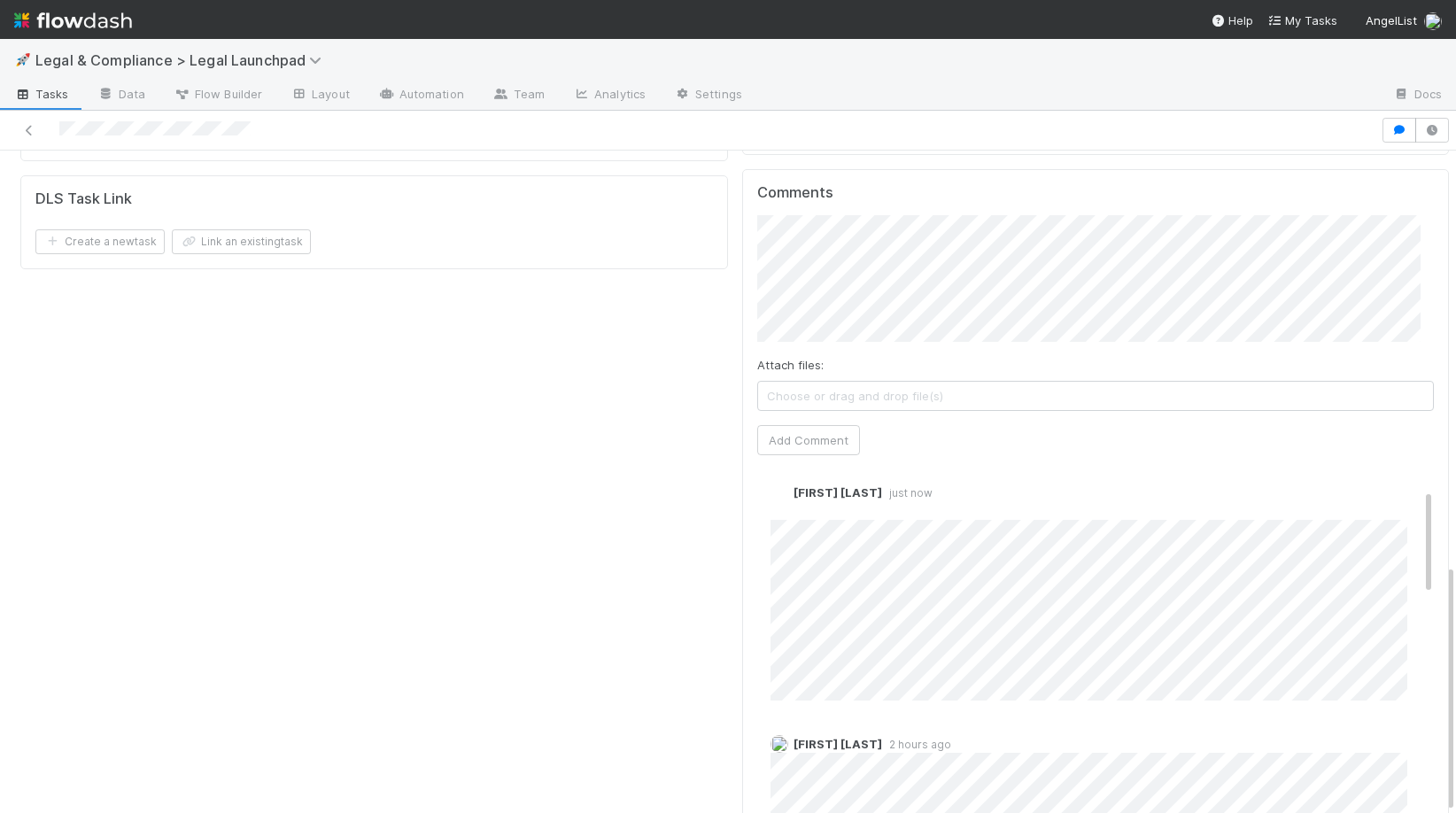 scroll, scrollTop: 0, scrollLeft: 0, axis: both 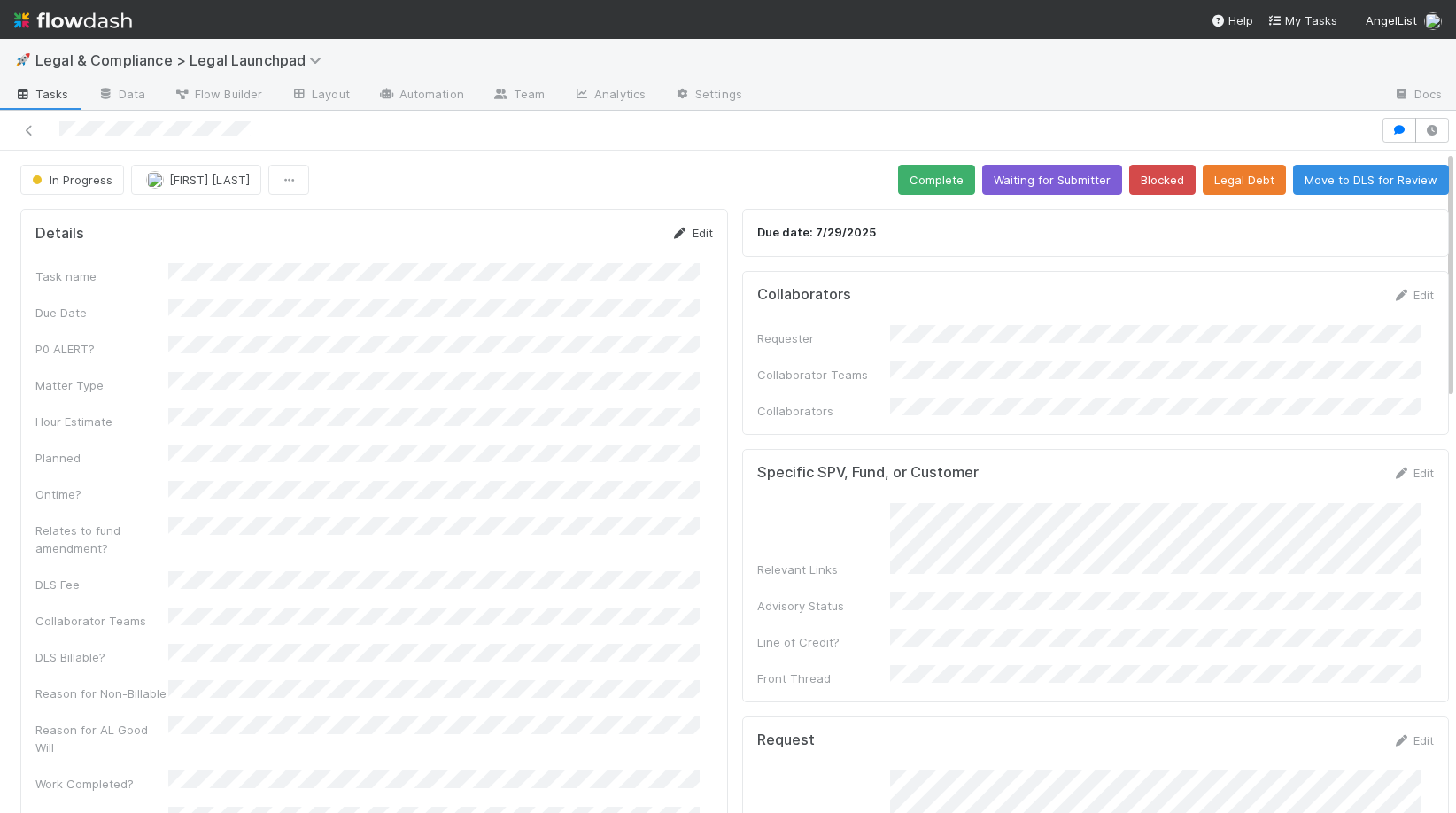 click on "Edit" at bounding box center (692, 233) 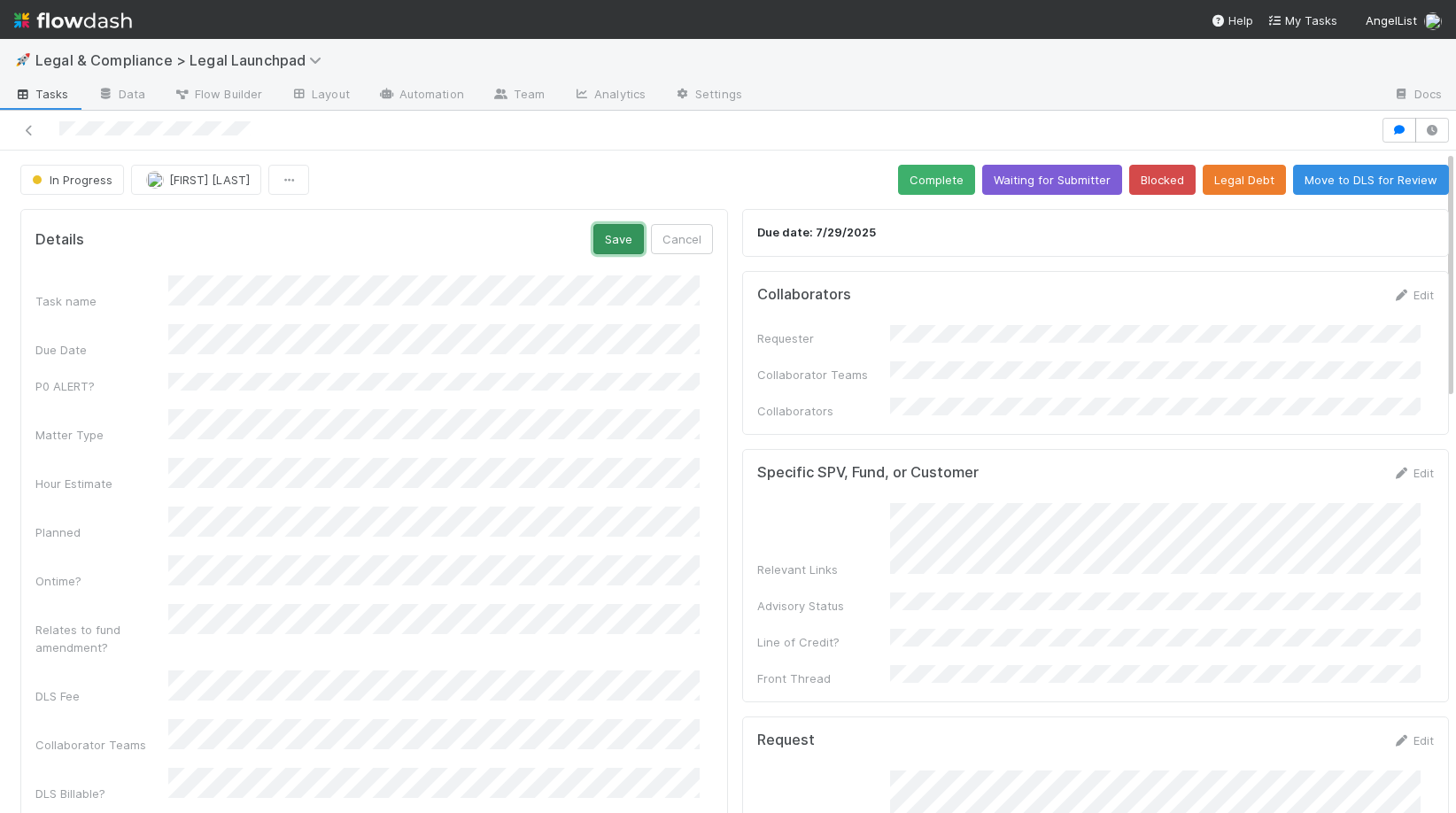 click on "Save" at bounding box center [618, 239] 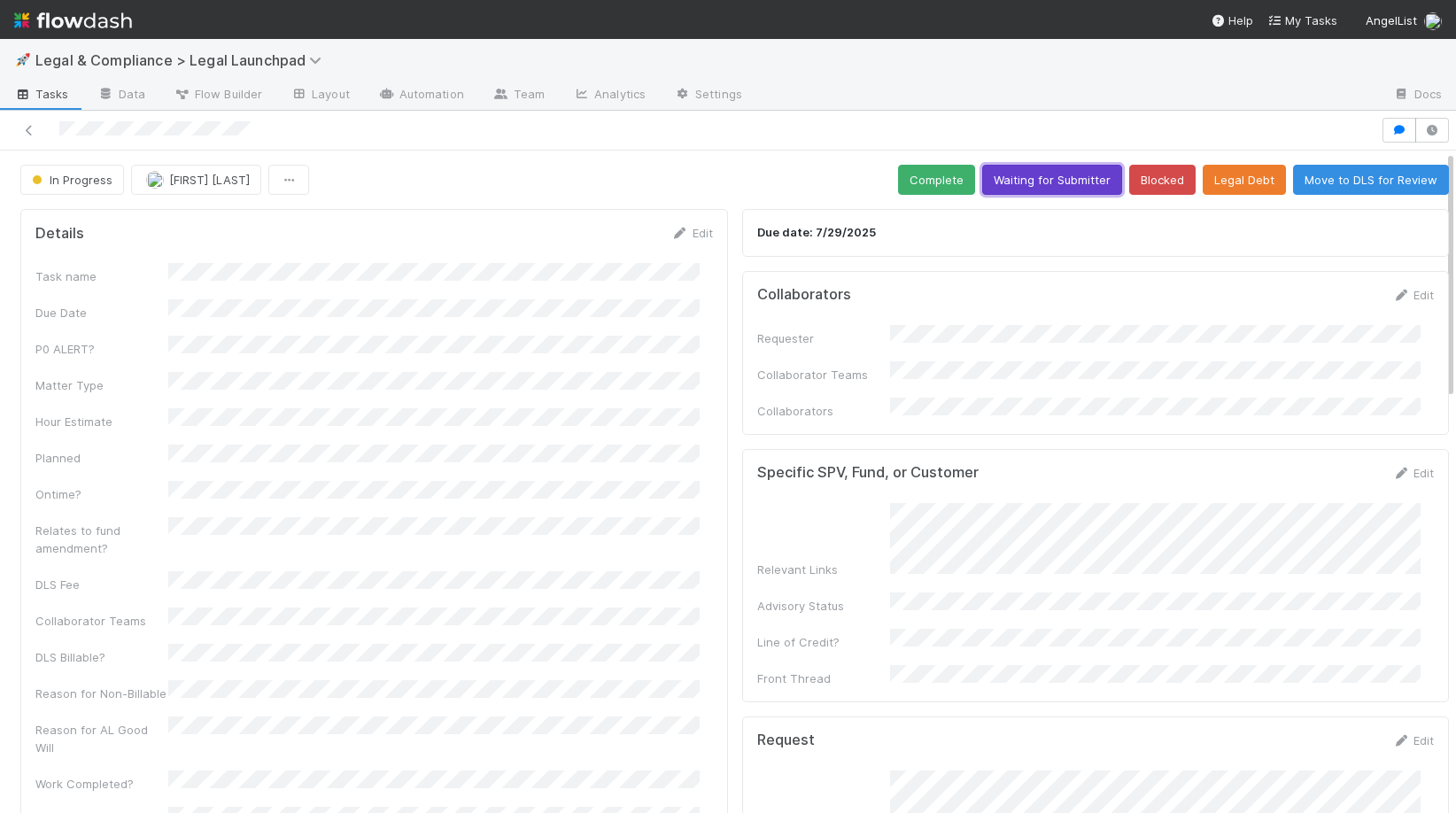 click on "Waiting for Submitter" at bounding box center (1052, 180) 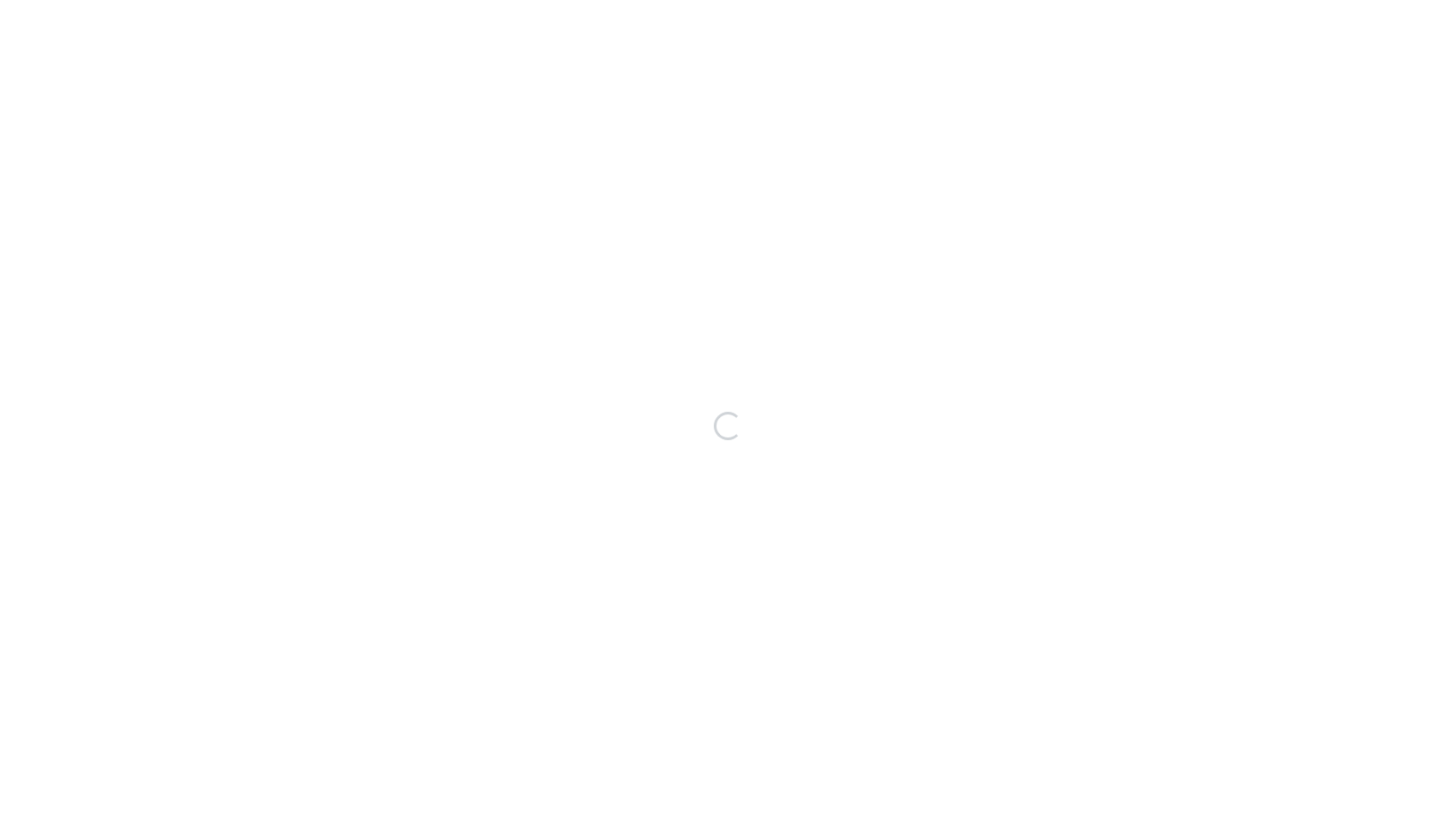 scroll, scrollTop: 0, scrollLeft: 0, axis: both 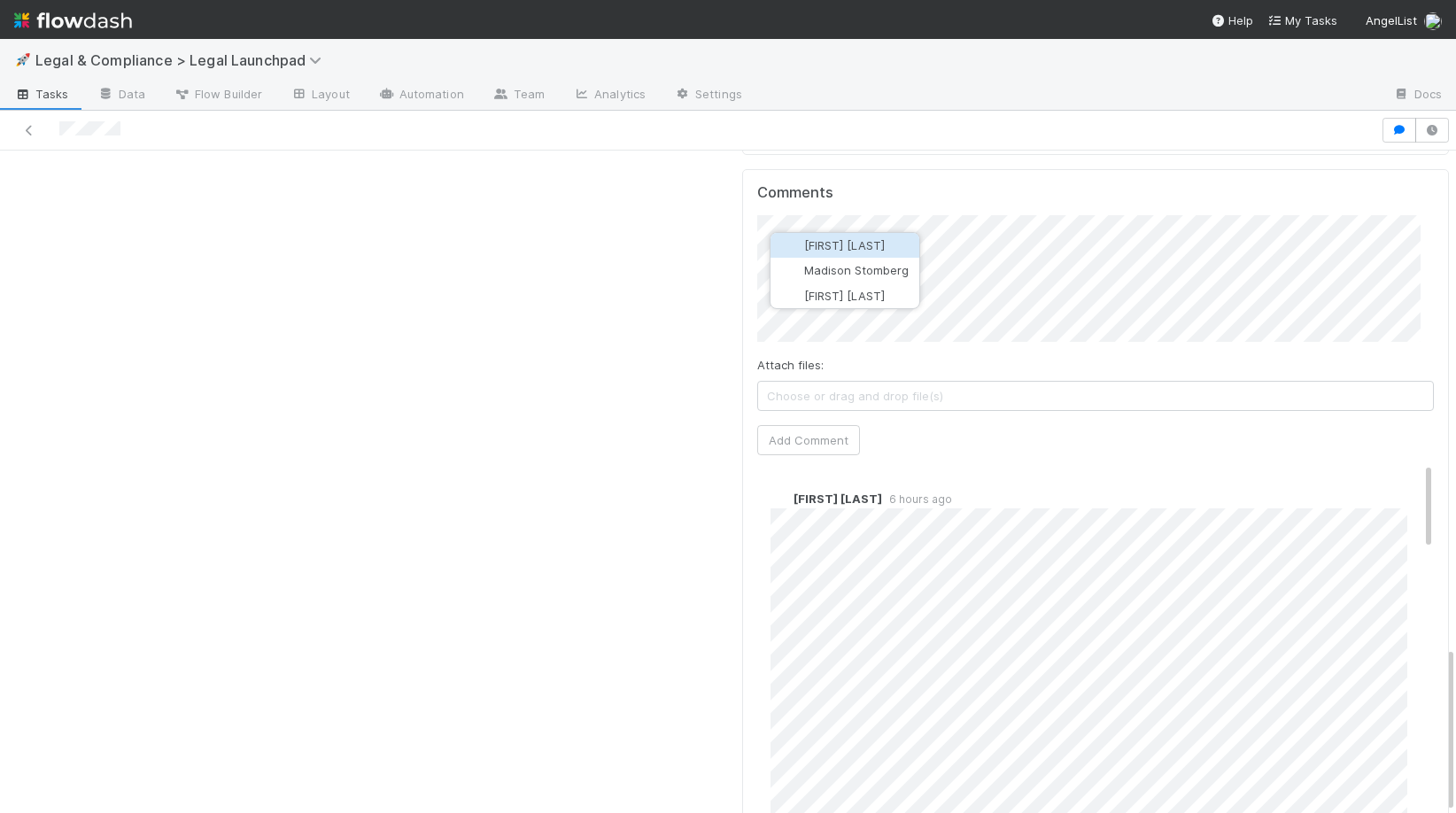 click on "[FIRST] [LAST]" at bounding box center (844, 245) 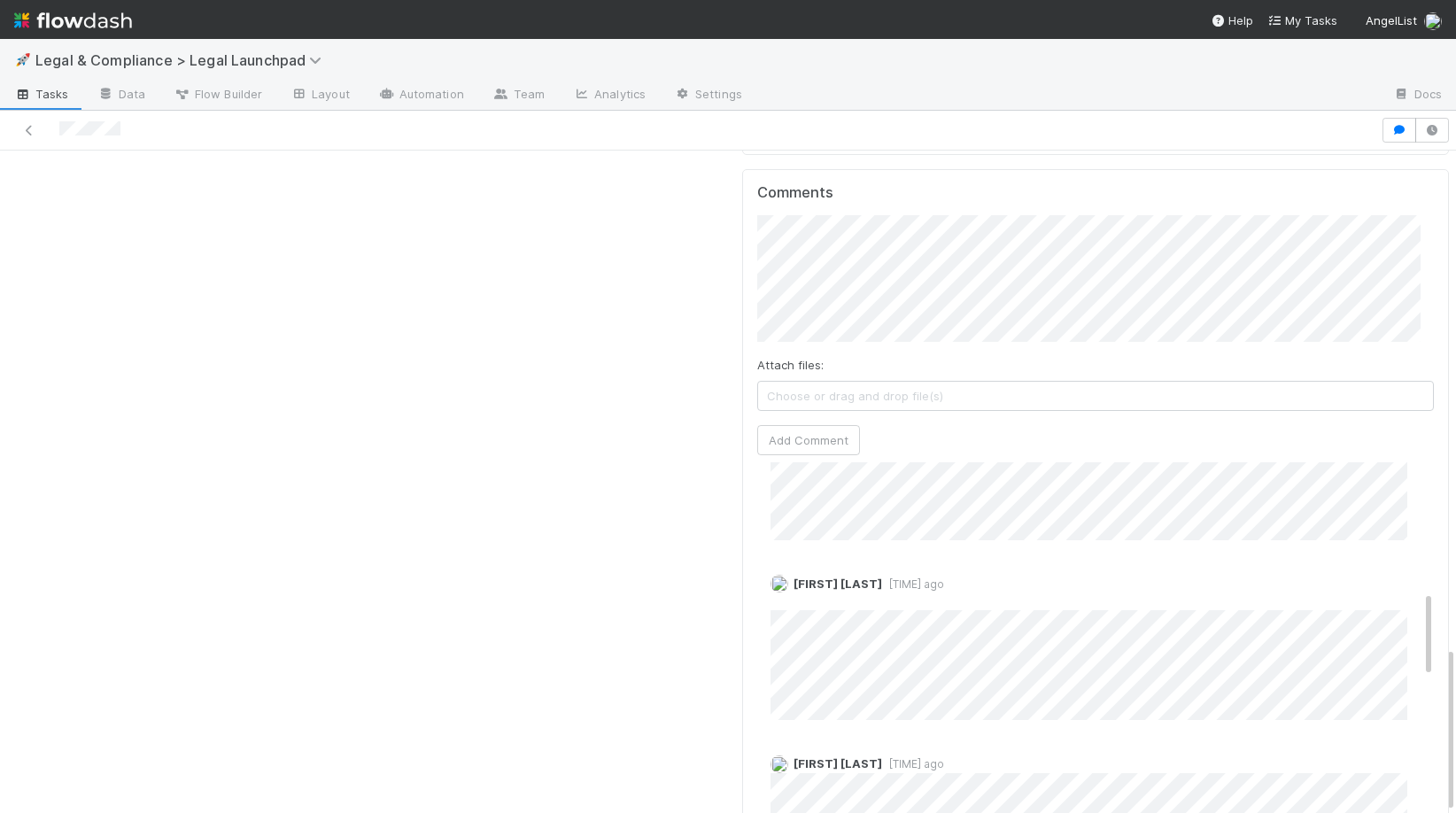 scroll, scrollTop: 0, scrollLeft: 0, axis: both 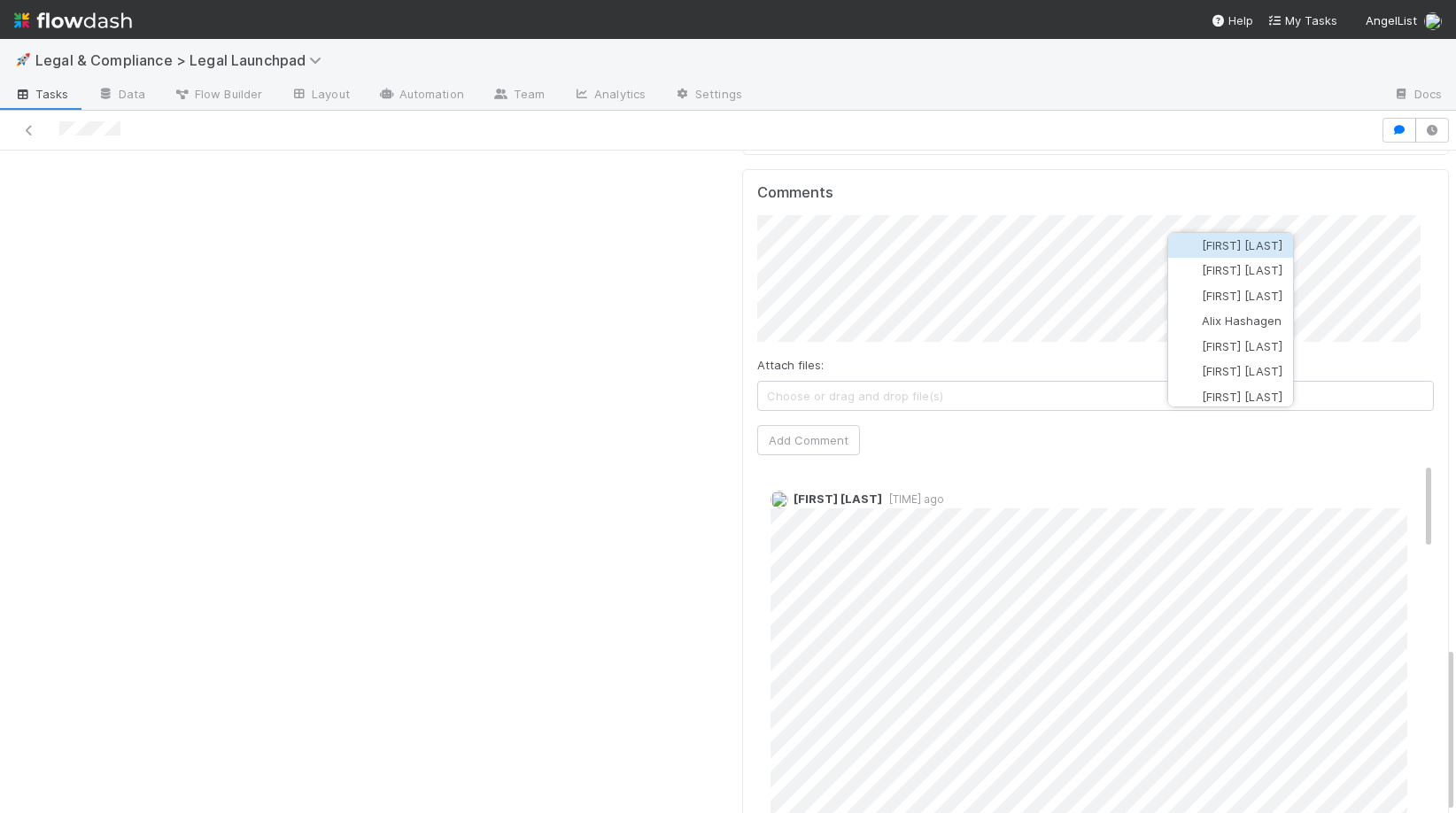click on "[FIRST] [LAST]" at bounding box center (1242, 245) 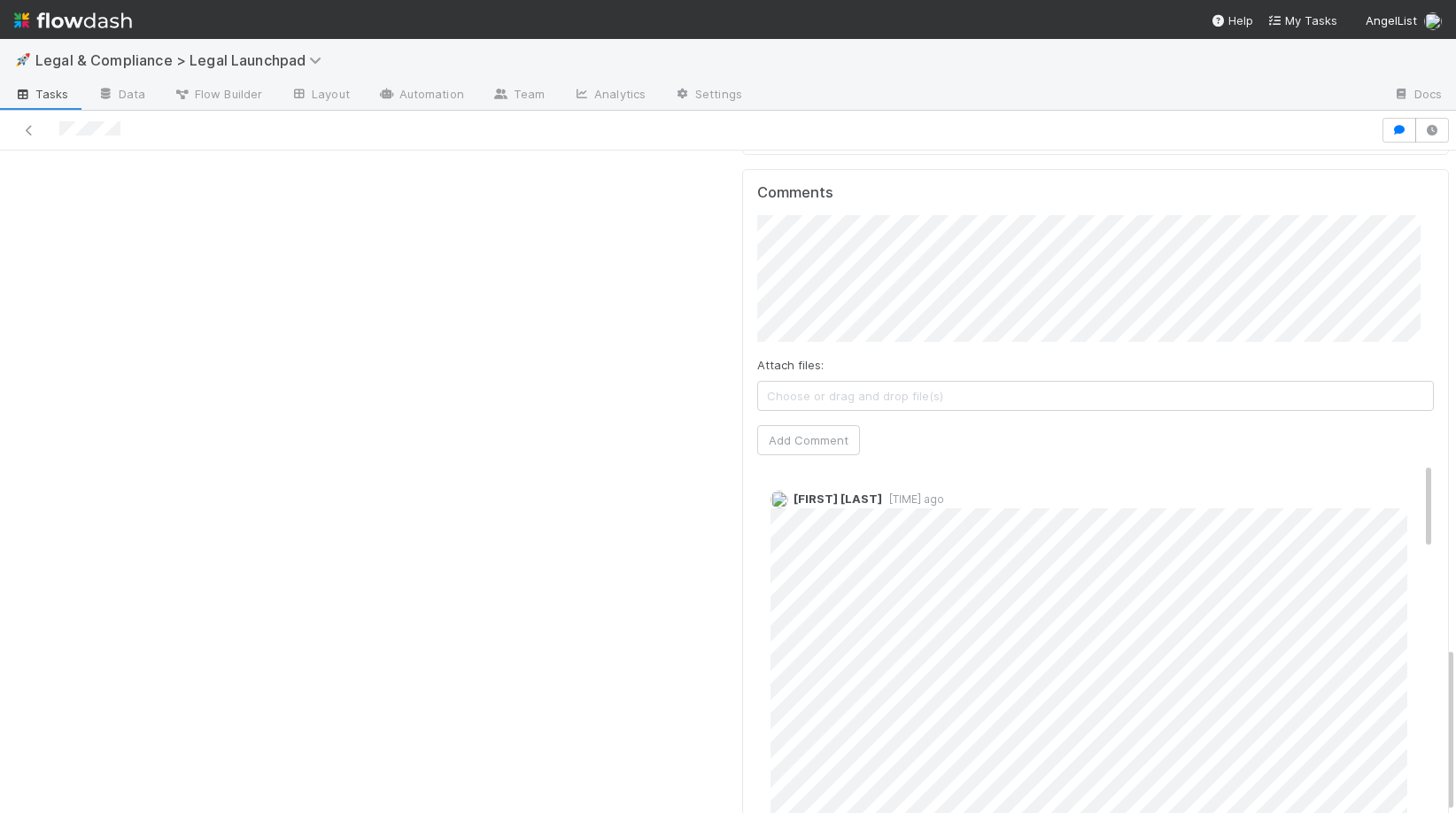 scroll, scrollTop: 13, scrollLeft: 0, axis: vertical 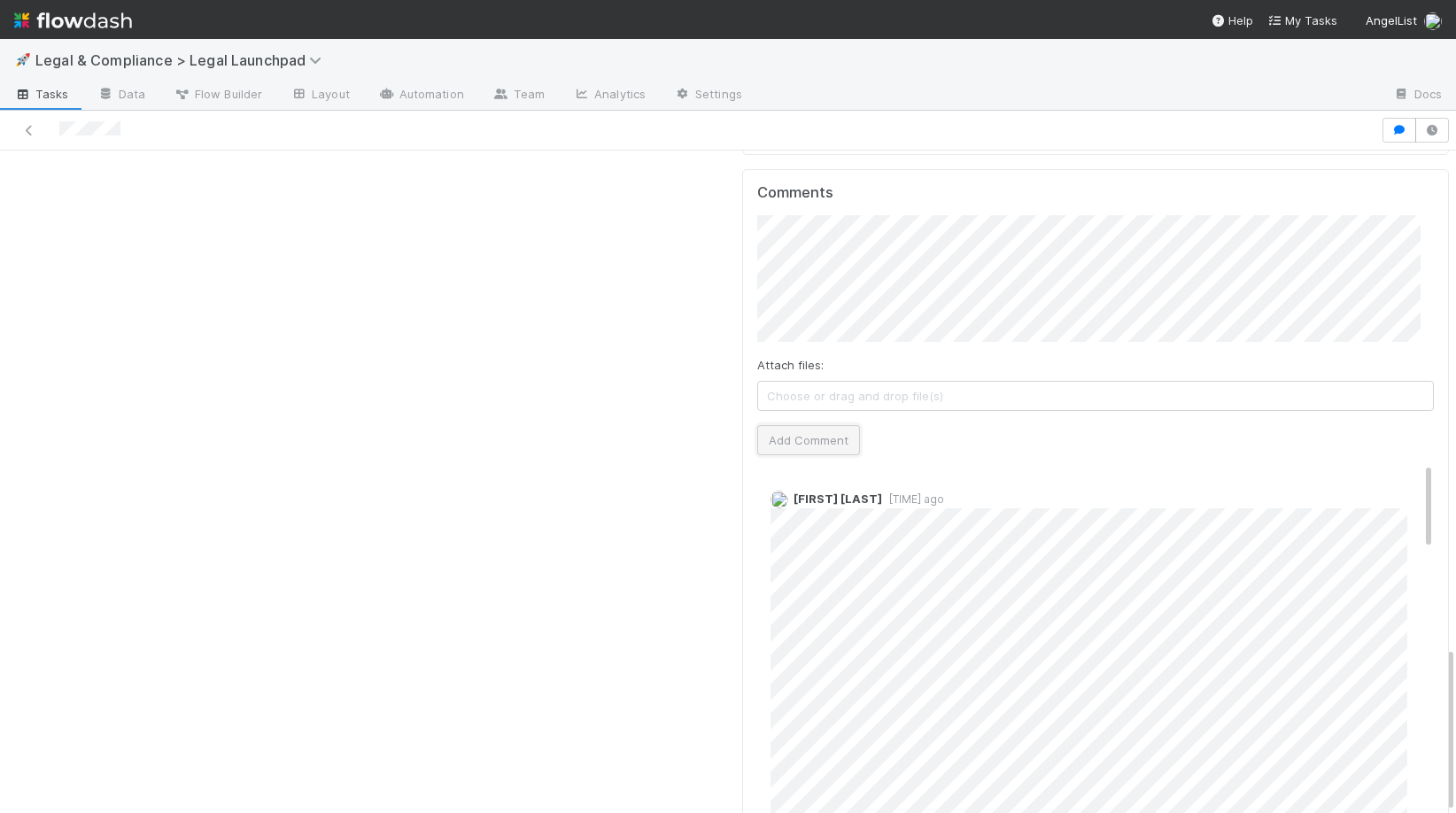 click on "Add Comment" at bounding box center [809, 440] 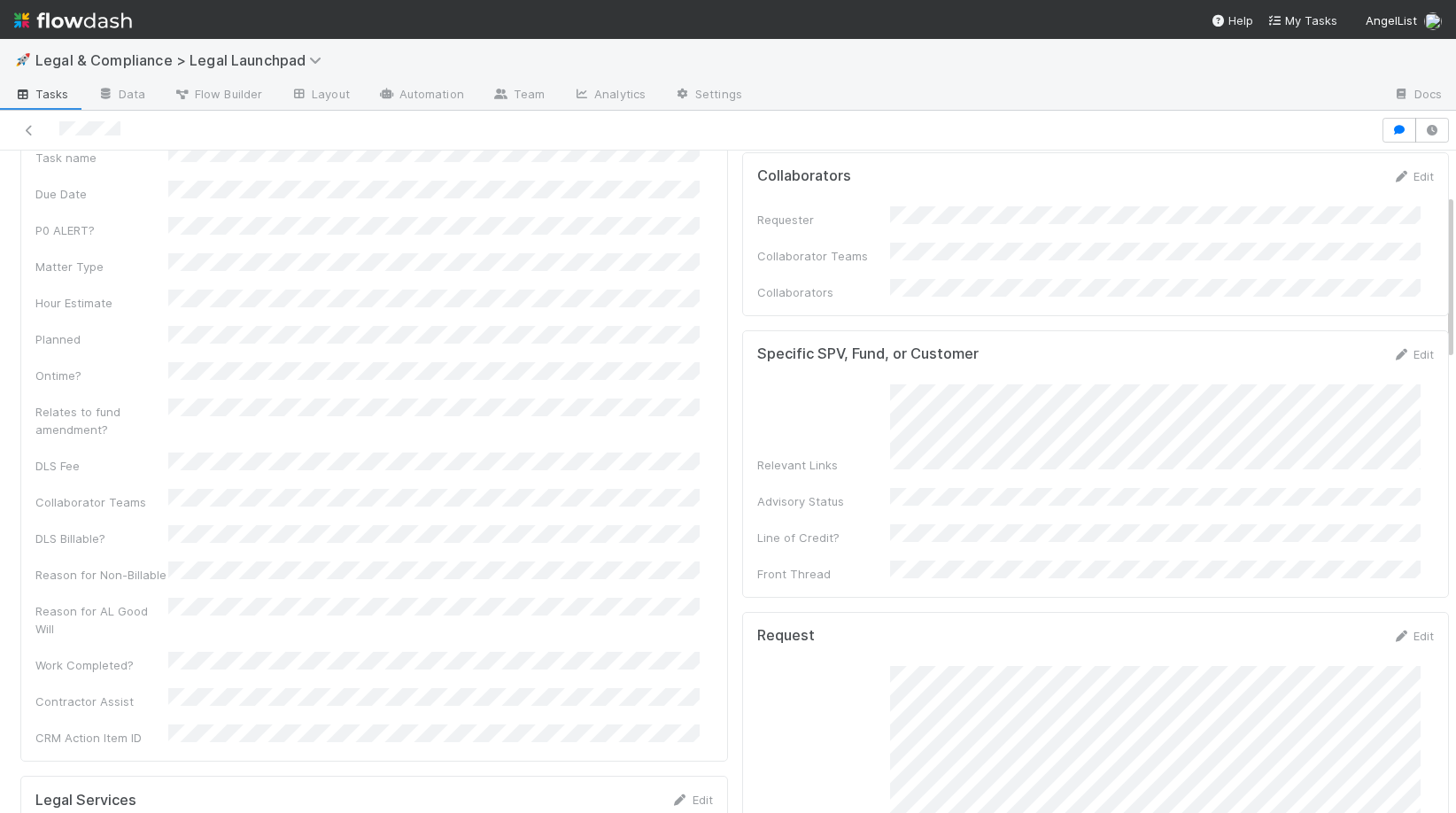 scroll, scrollTop: 27, scrollLeft: 0, axis: vertical 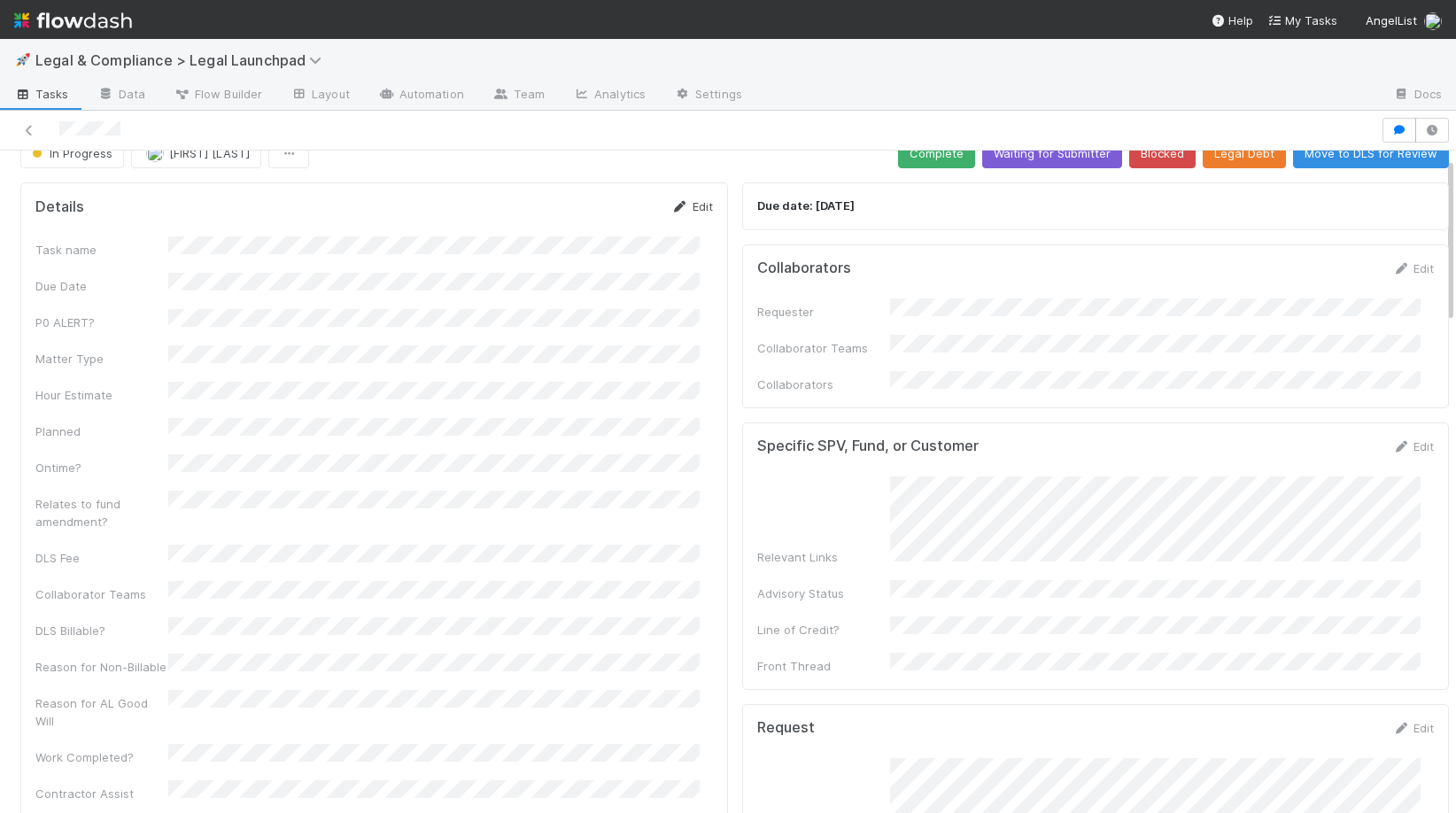 click at bounding box center (680, 206) 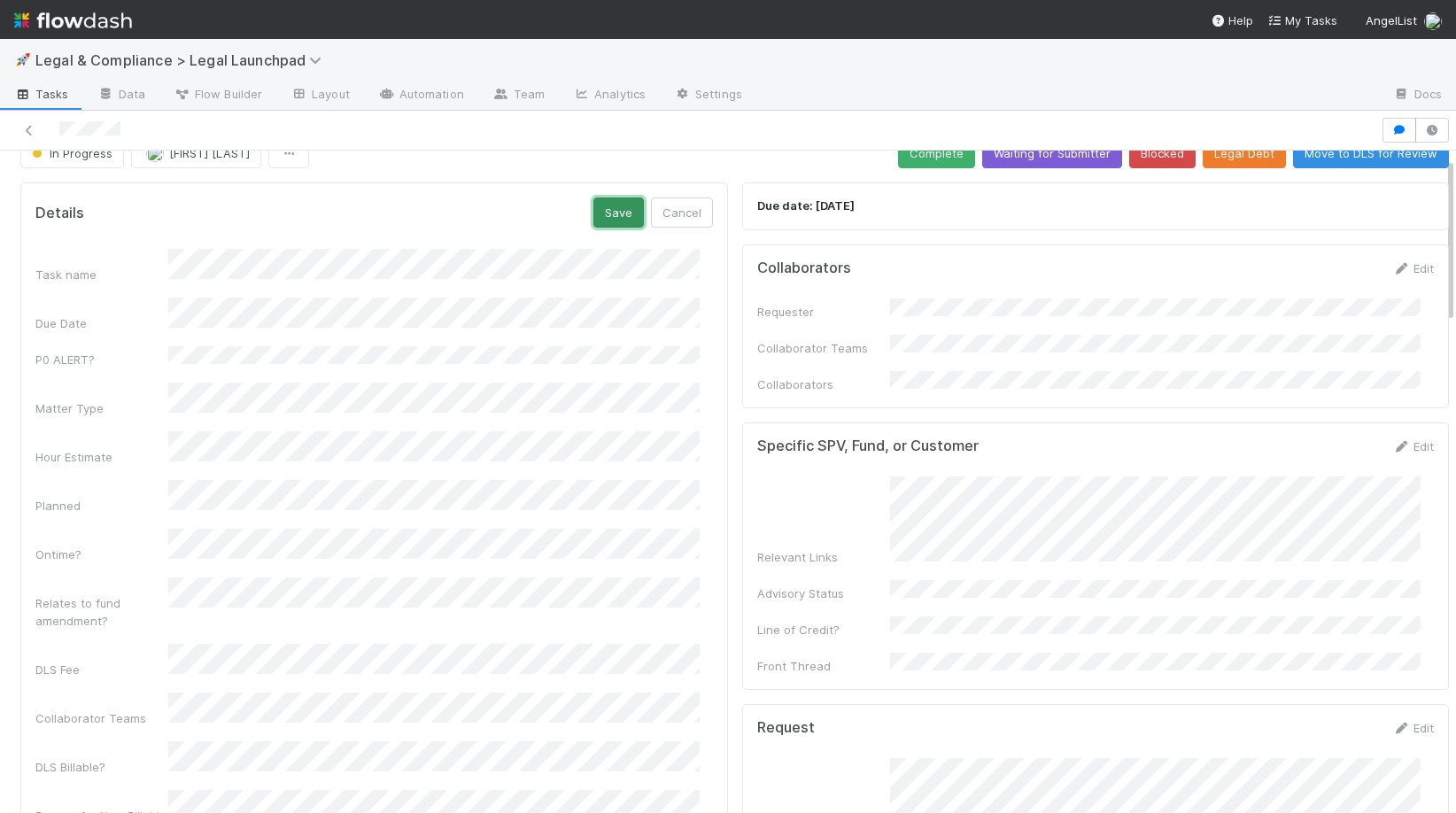 click on "Save" at bounding box center (618, 213) 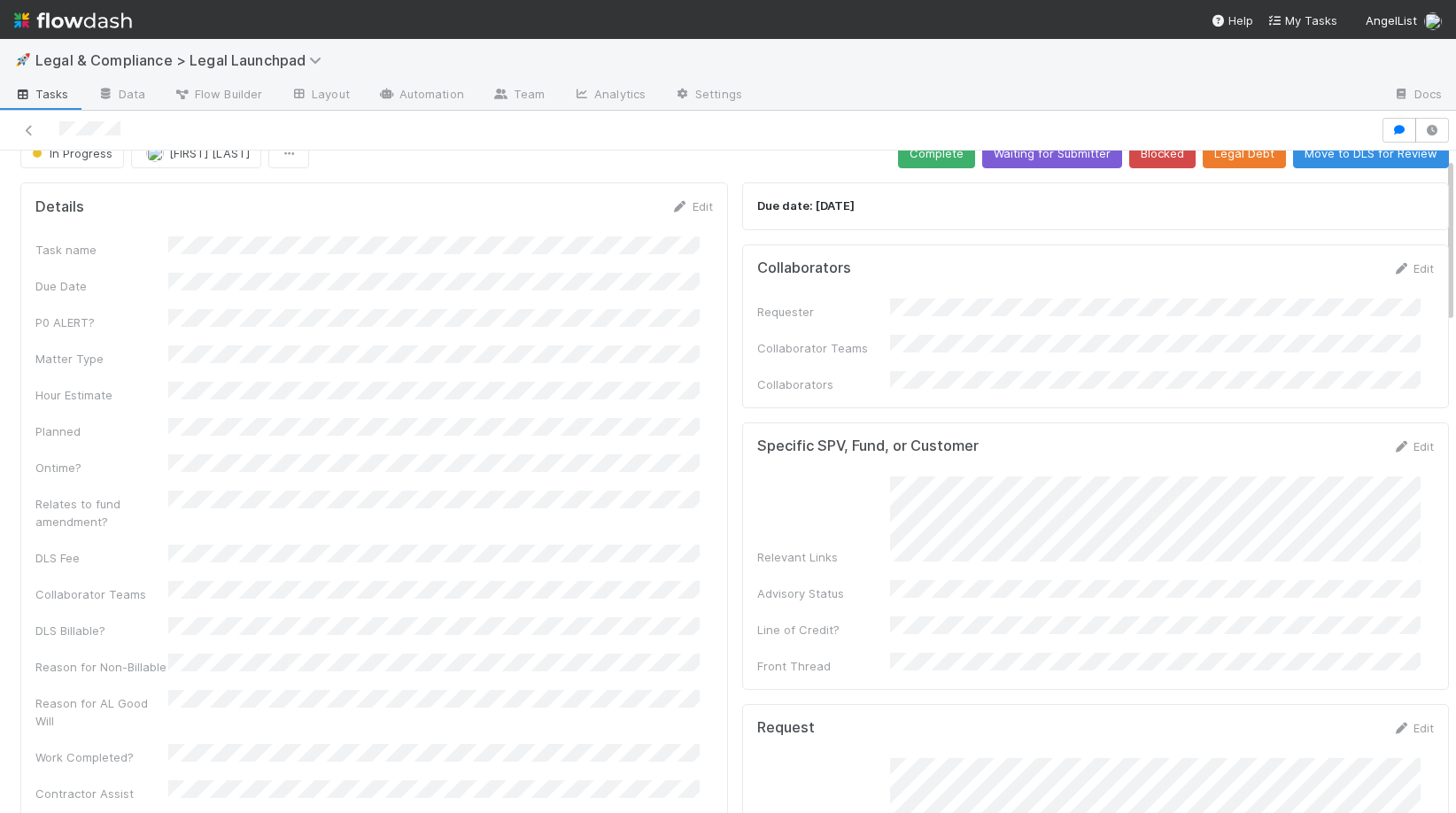 scroll, scrollTop: 3, scrollLeft: 0, axis: vertical 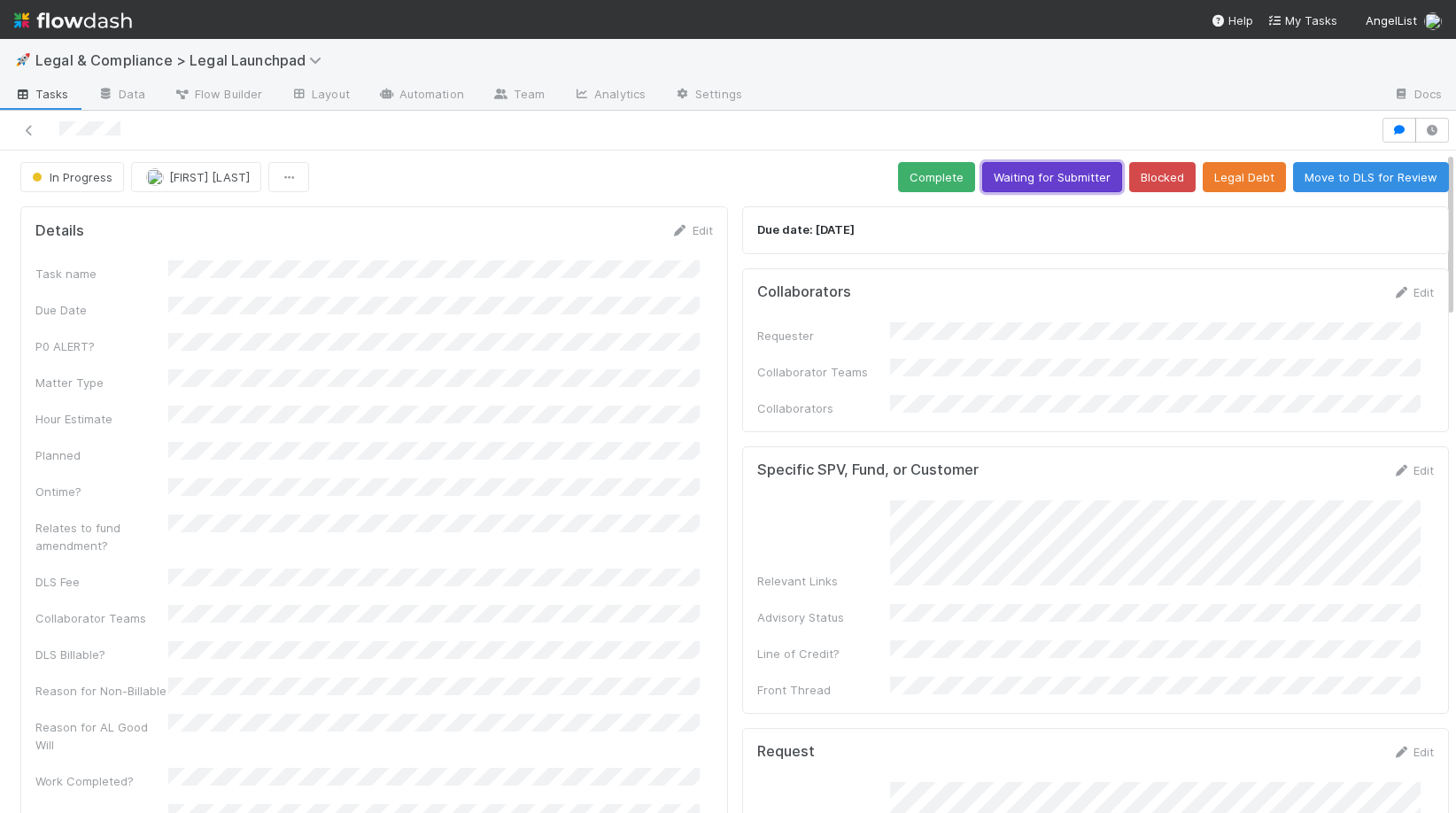 click on "Waiting for Submitter" at bounding box center (1052, 177) 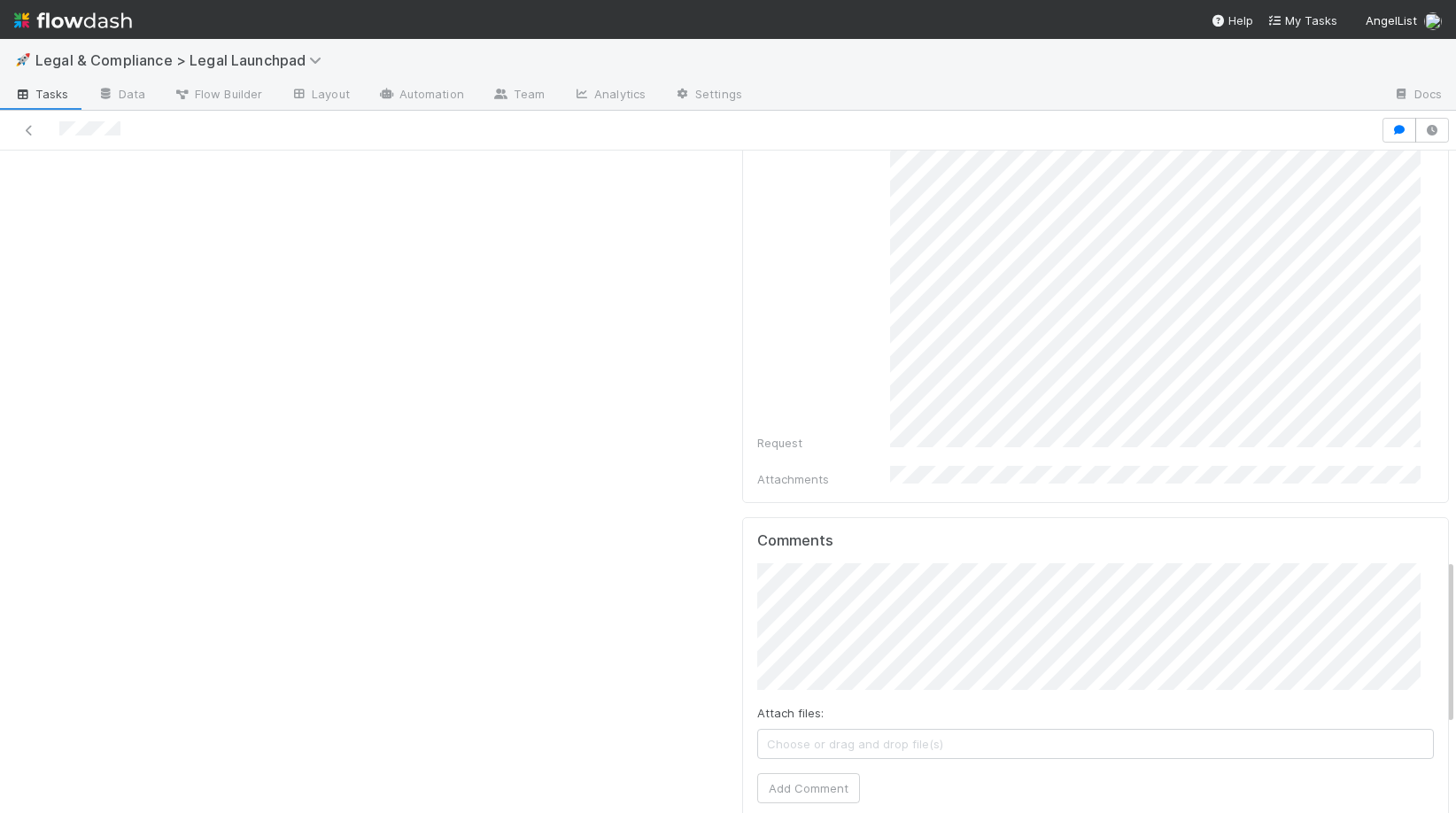 scroll, scrollTop: 1975, scrollLeft: 0, axis: vertical 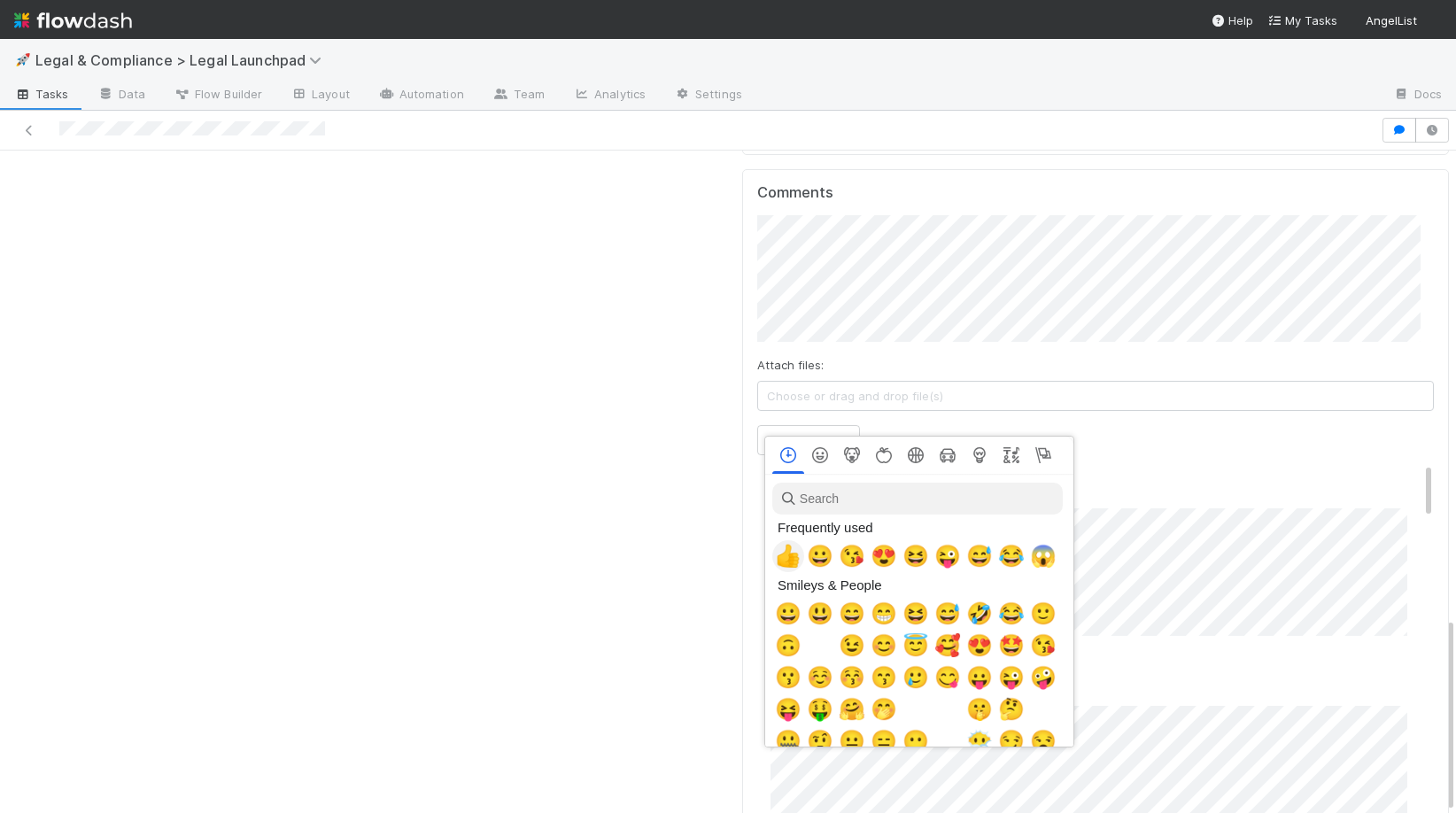 click on "👍" at bounding box center [788, 556] 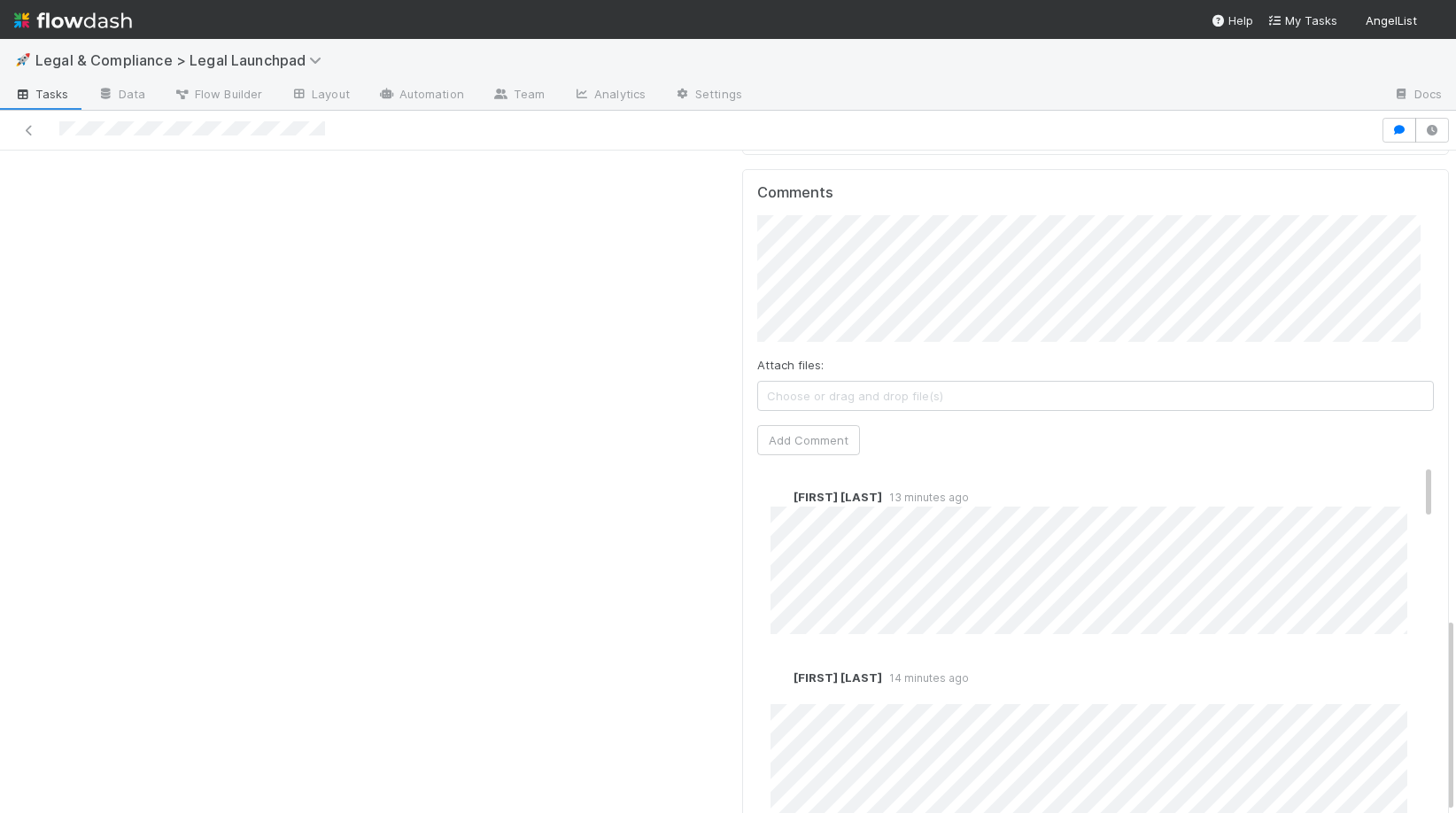 scroll, scrollTop: 0, scrollLeft: 0, axis: both 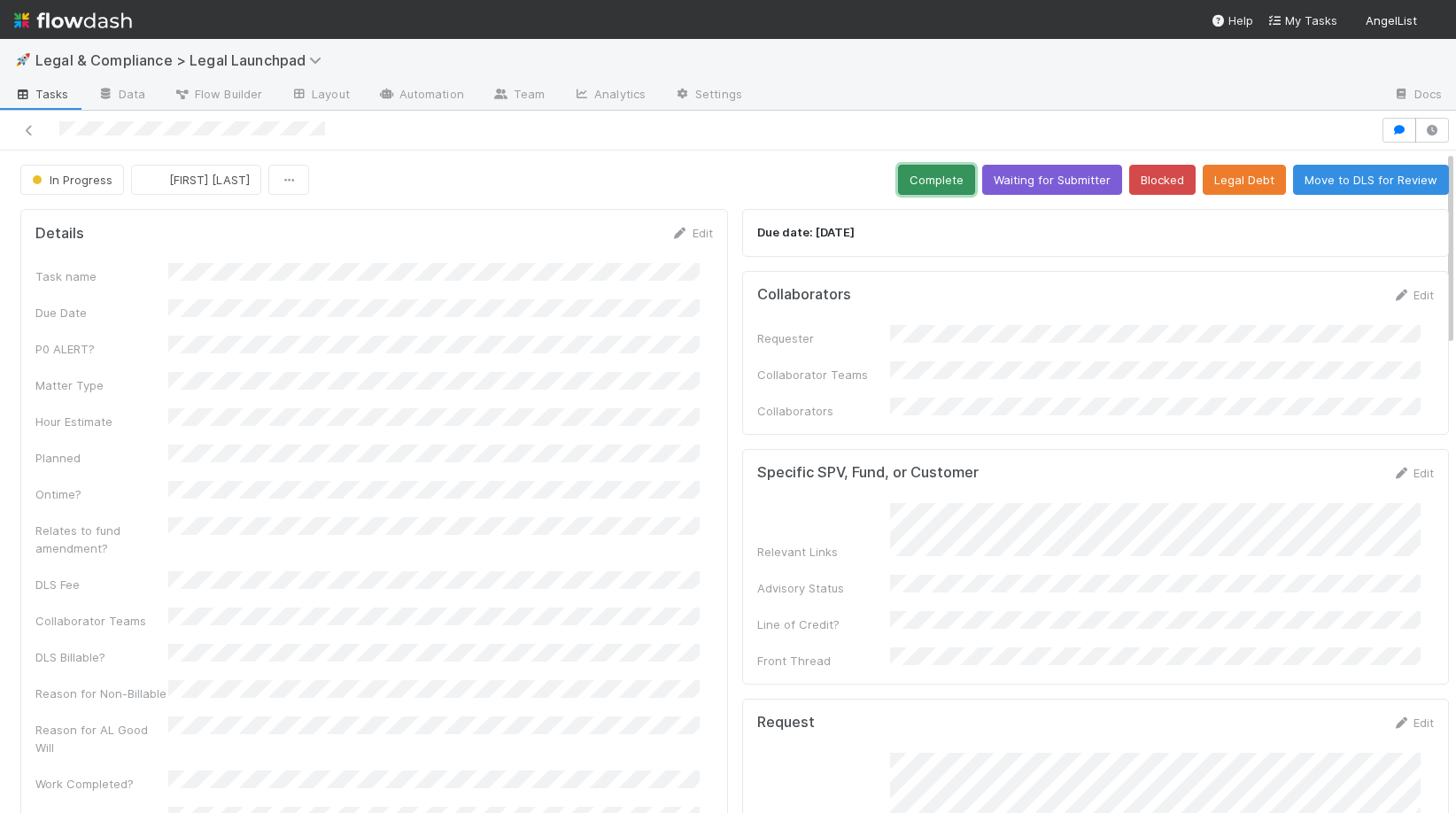 click on "Complete" at bounding box center [936, 180] 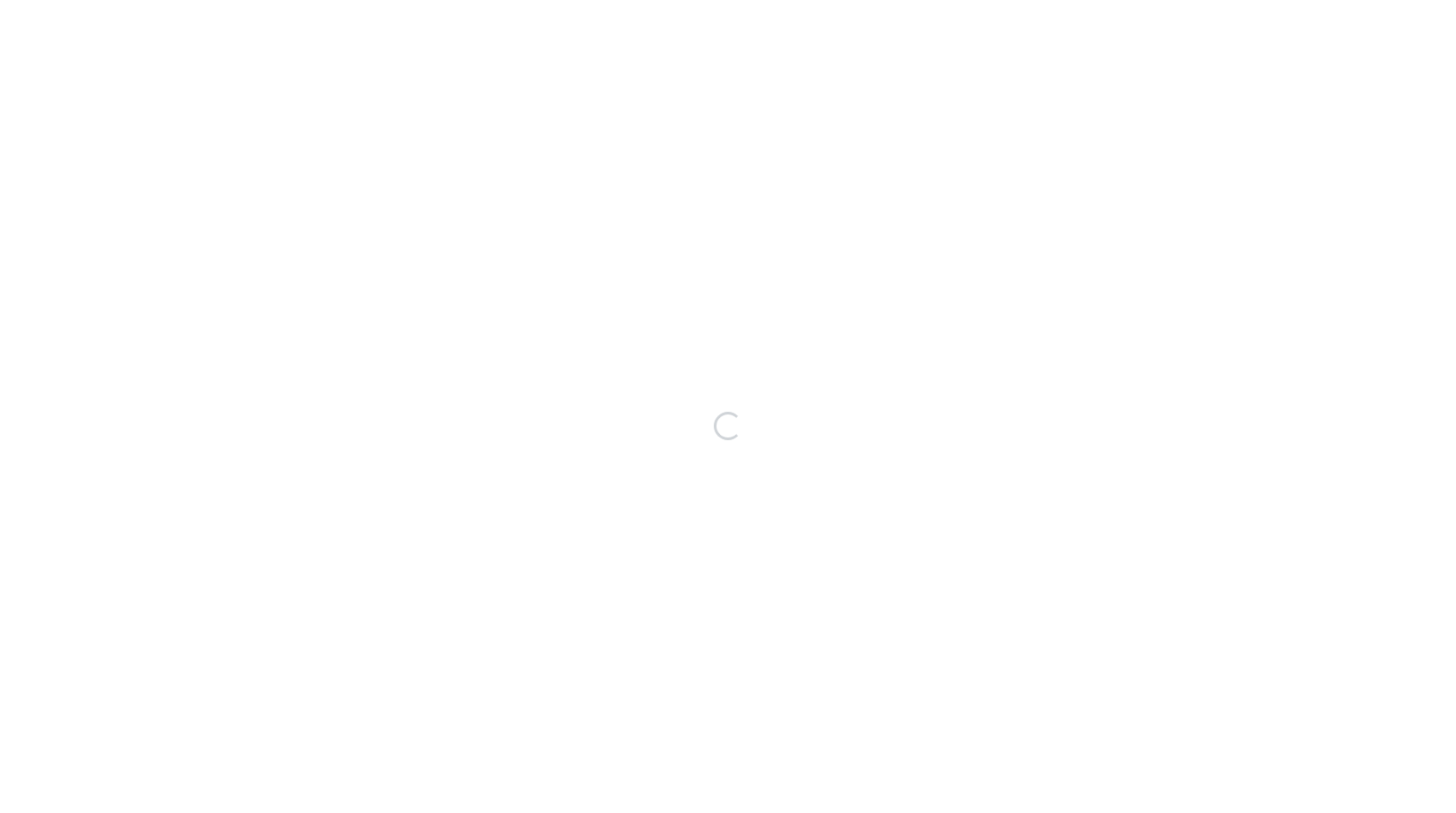 scroll, scrollTop: 0, scrollLeft: 0, axis: both 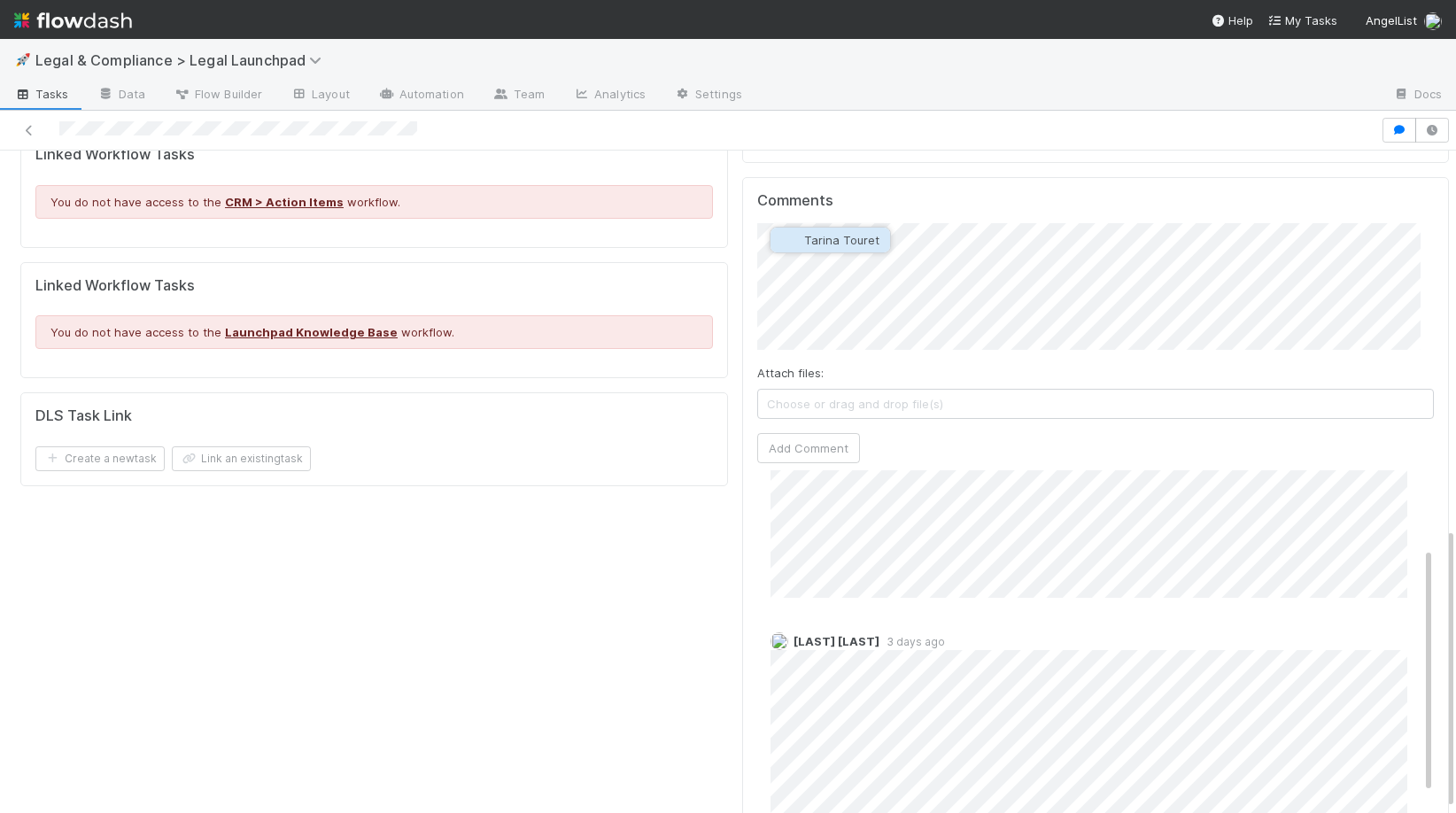 click on "Tarina Touret" at bounding box center (841, 240) 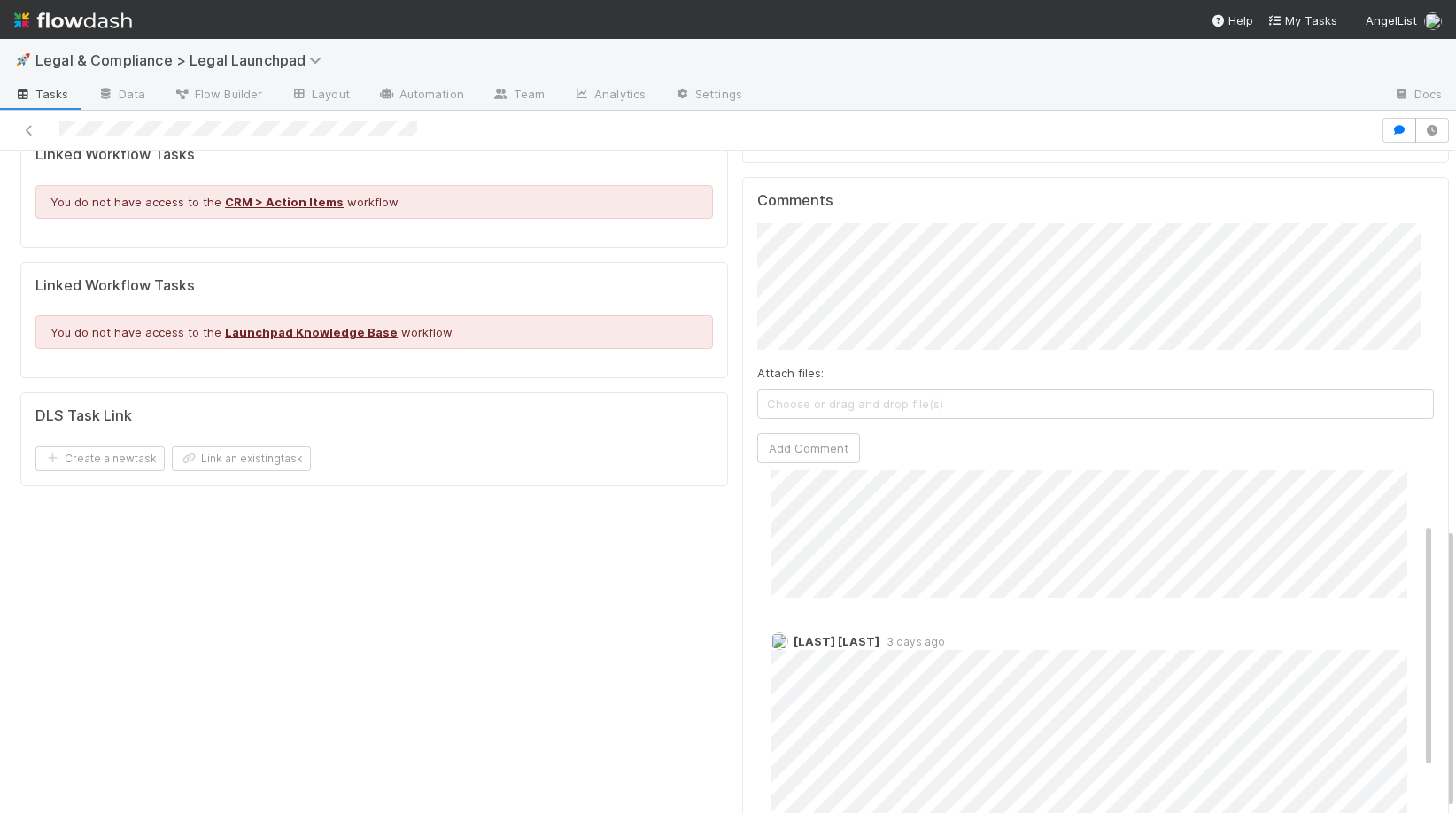 scroll, scrollTop: 0, scrollLeft: 0, axis: both 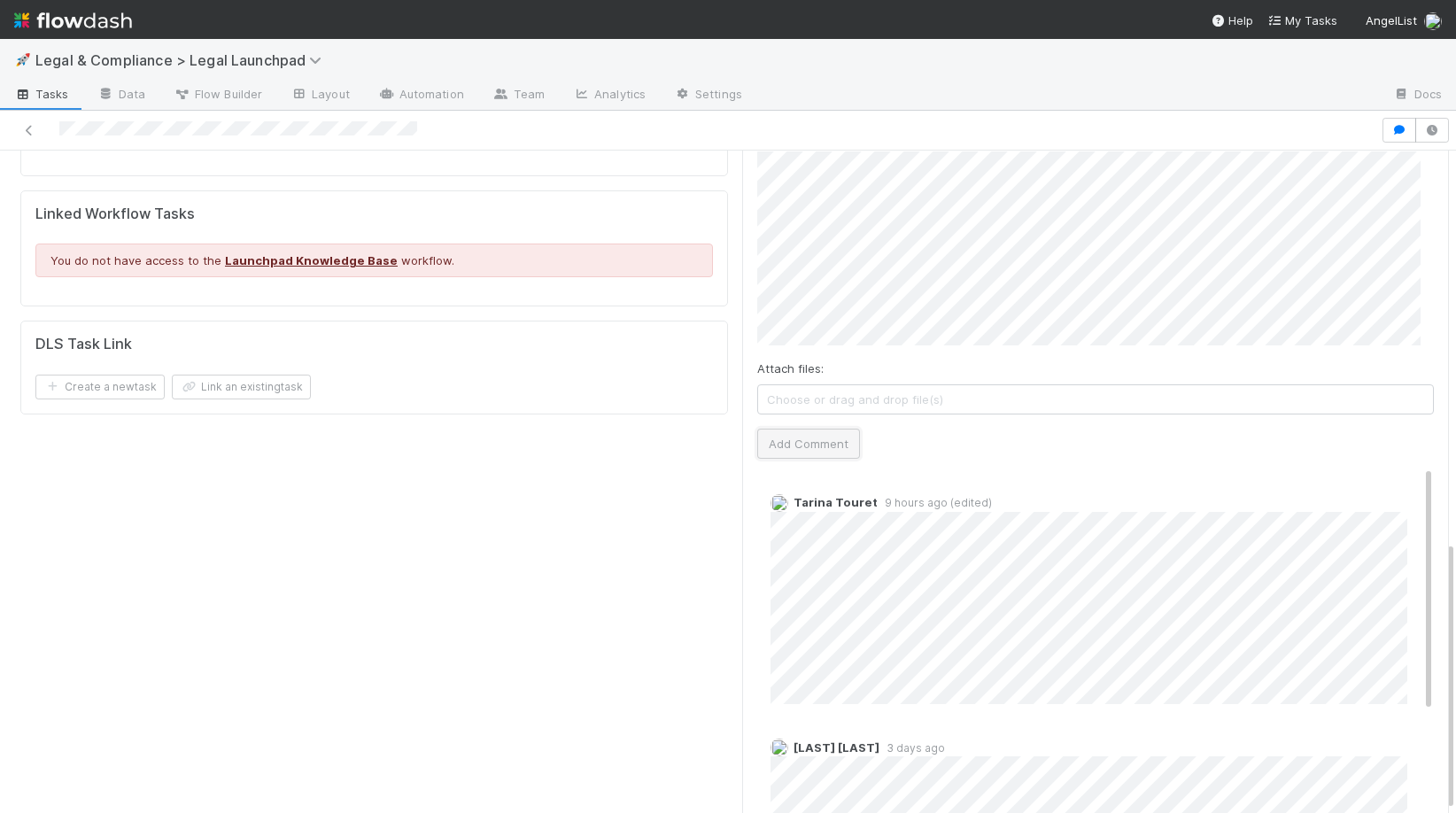 click on "Add Comment" at bounding box center [809, 444] 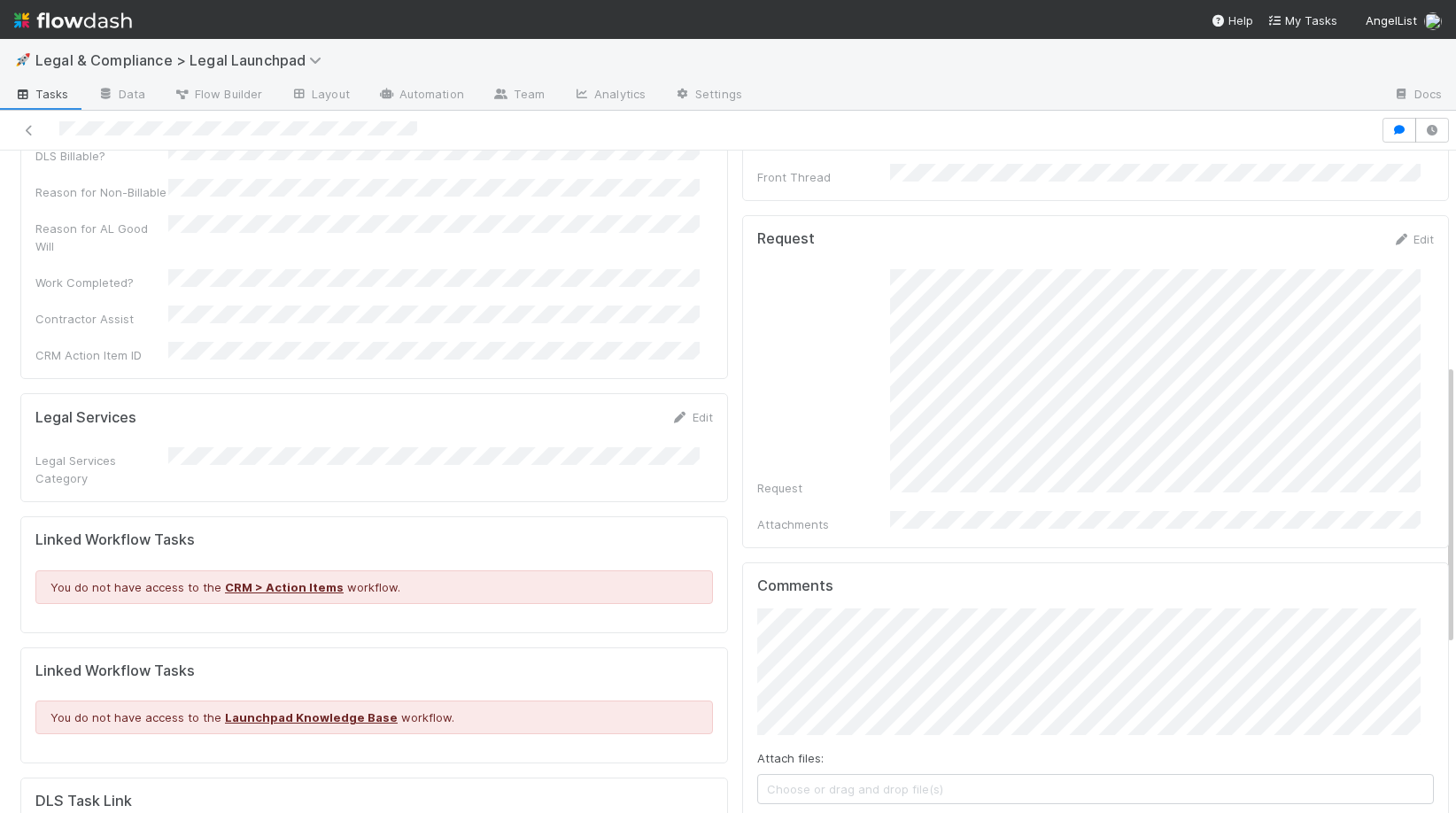 scroll, scrollTop: 16, scrollLeft: 0, axis: vertical 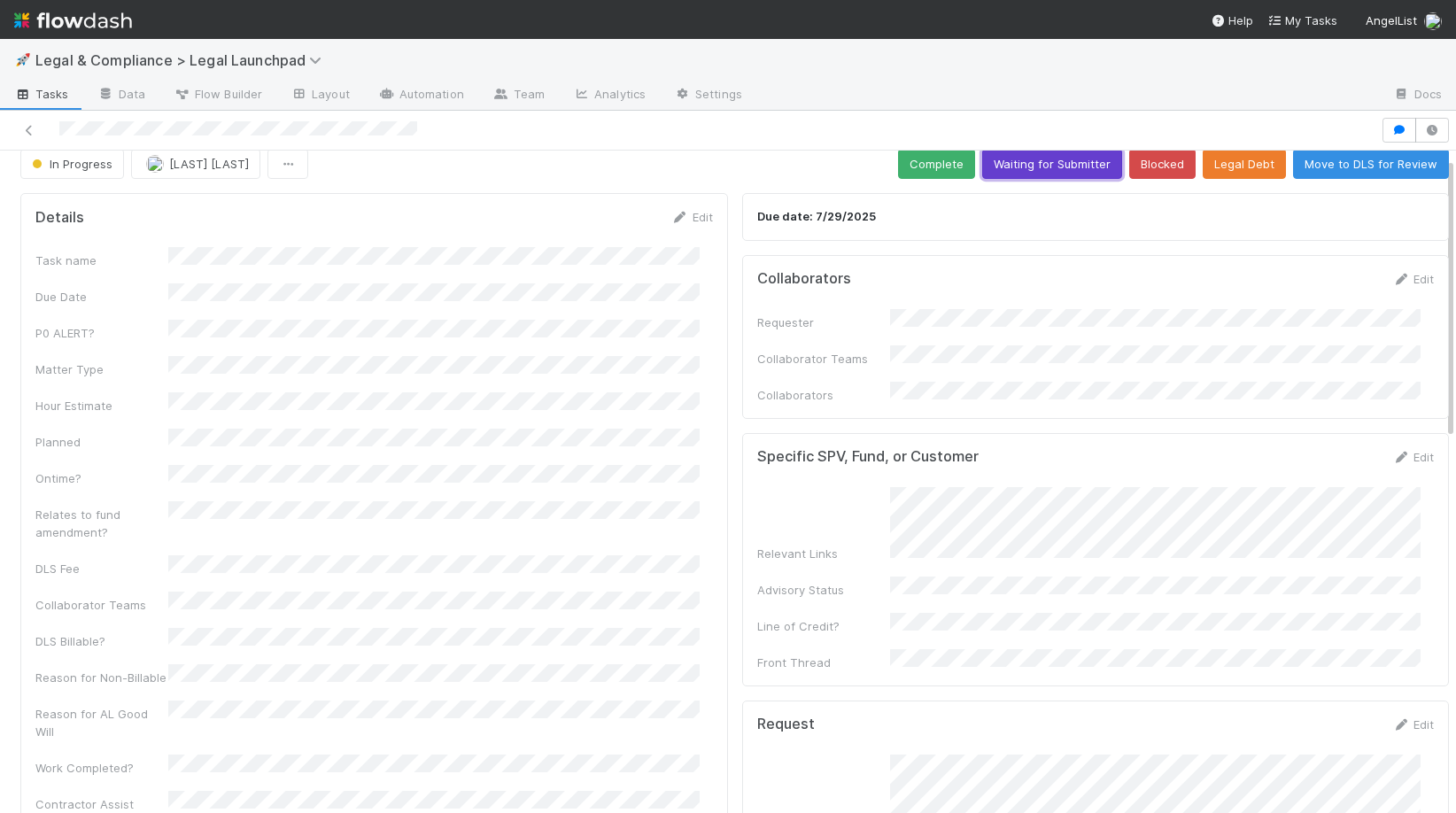 click on "Waiting for Submitter" at bounding box center [1052, 164] 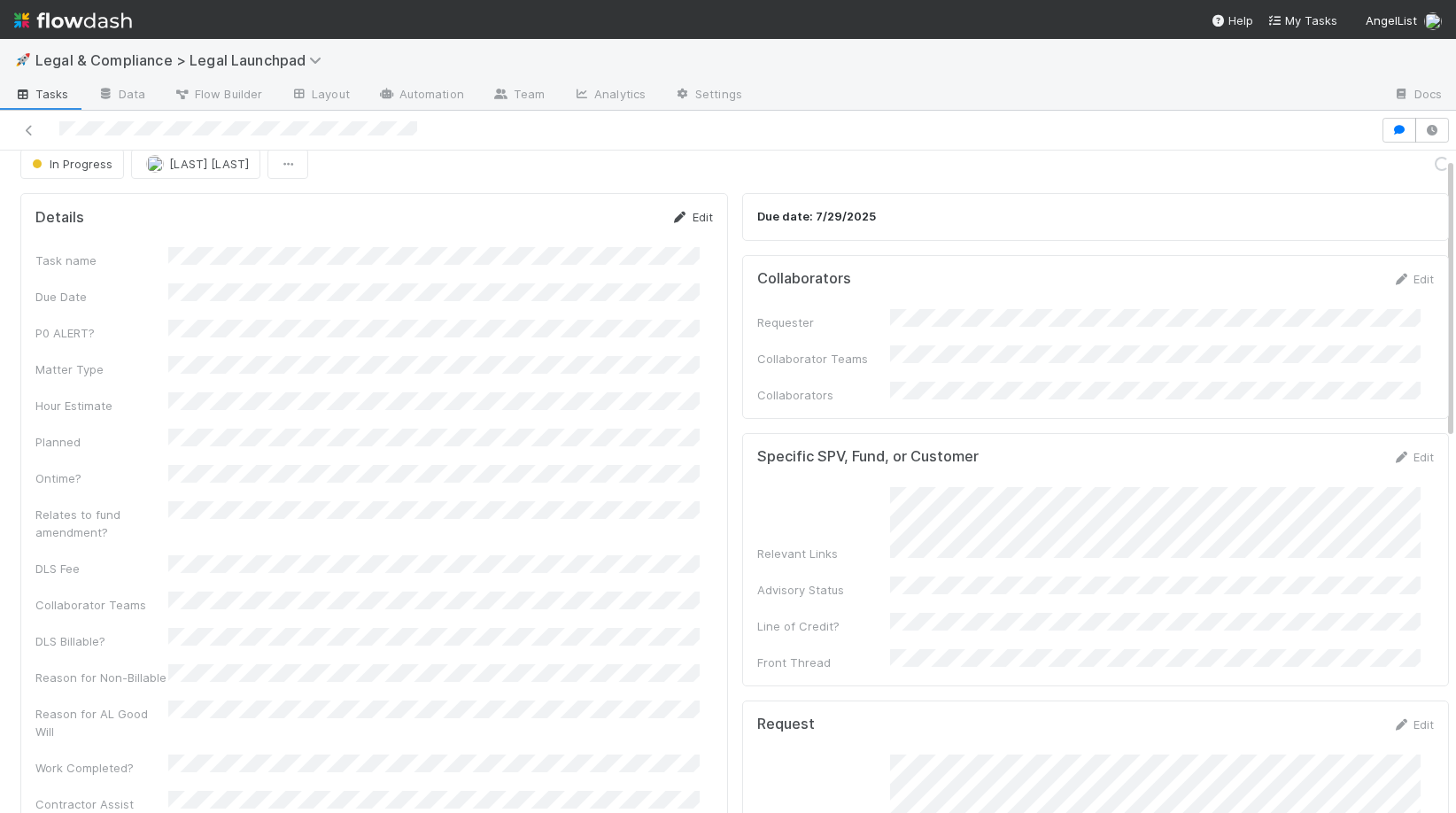 click at bounding box center [680, 217] 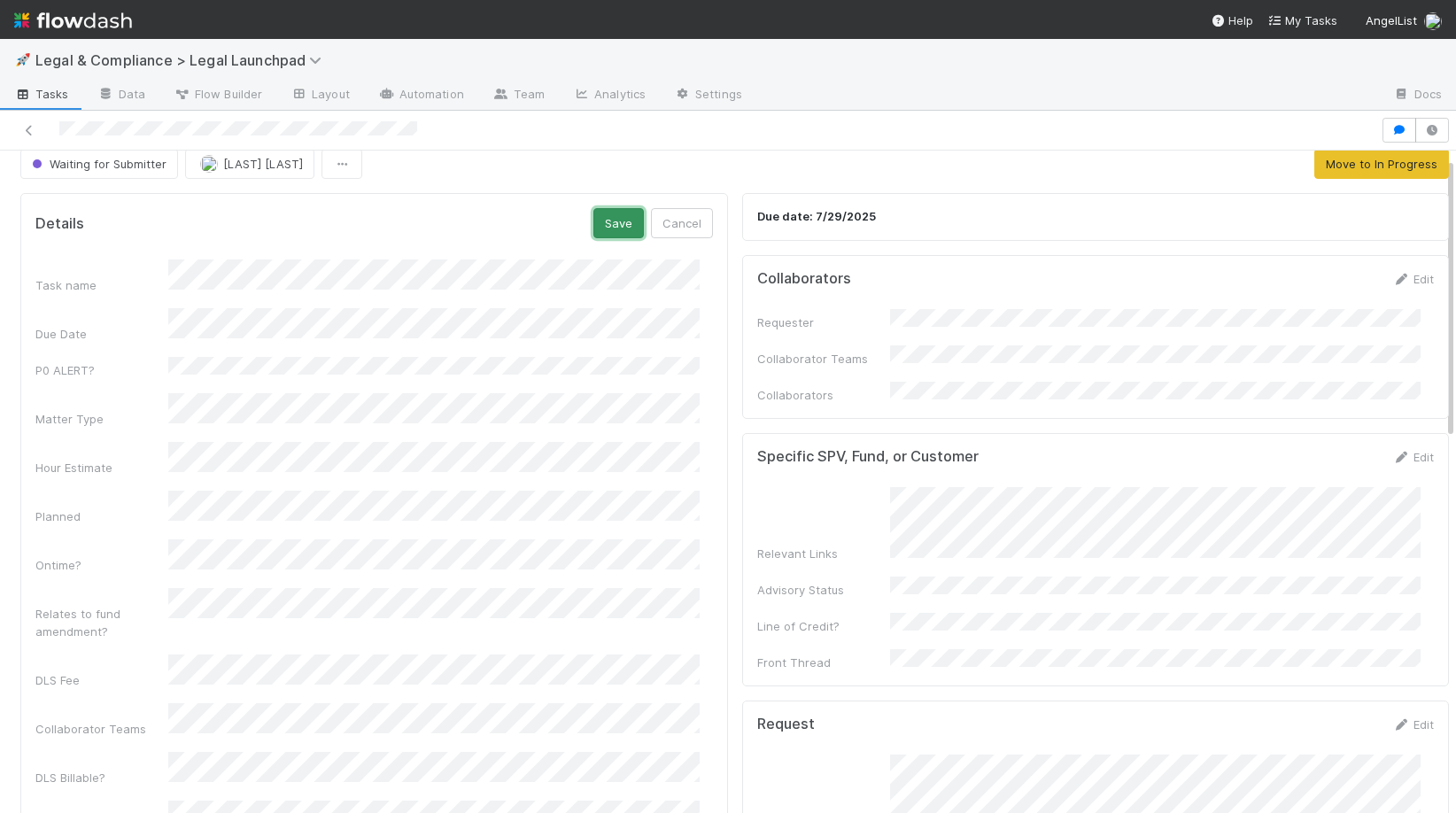 click on "Save" at bounding box center [618, 223] 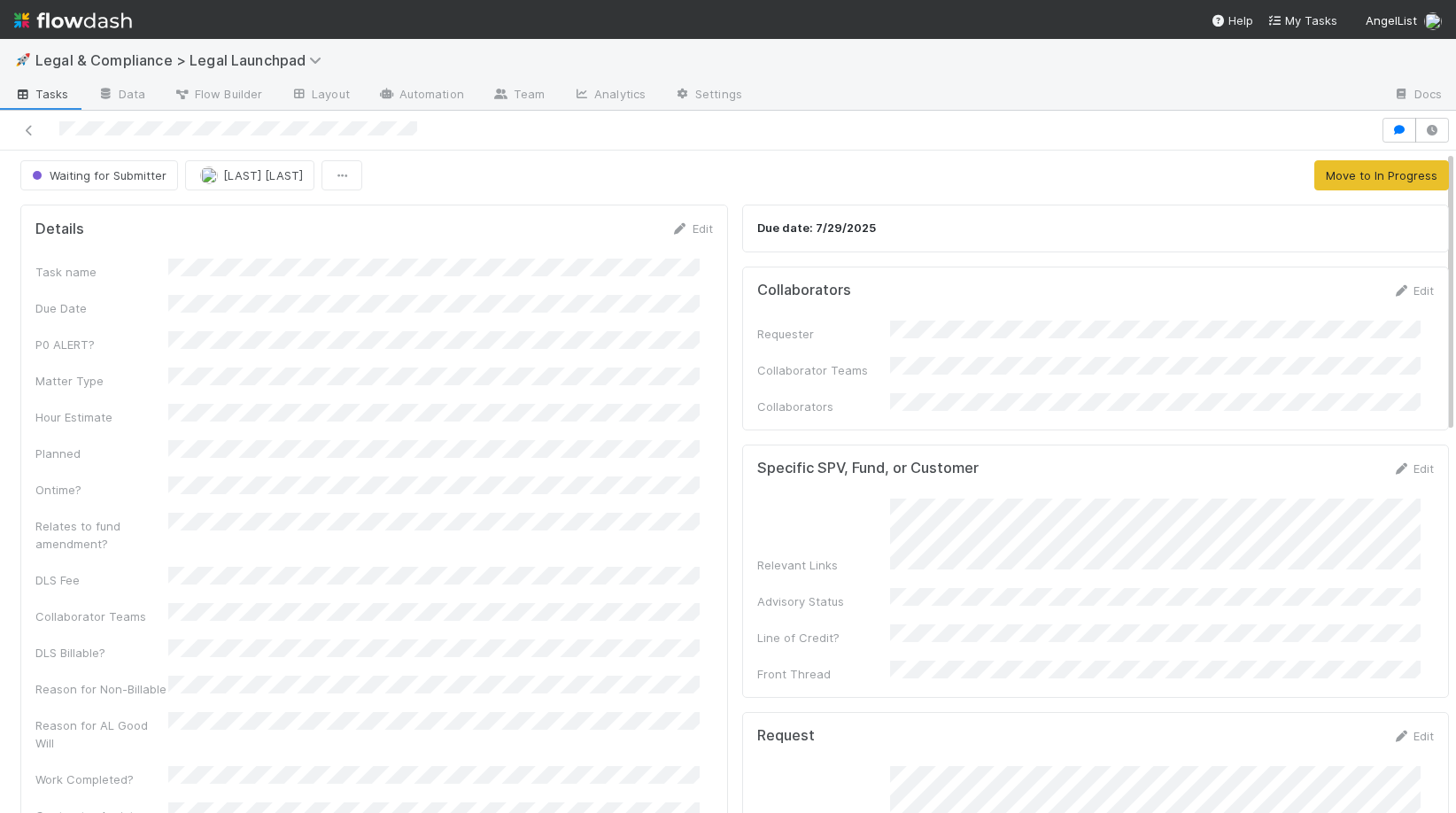 scroll, scrollTop: 0, scrollLeft: 0, axis: both 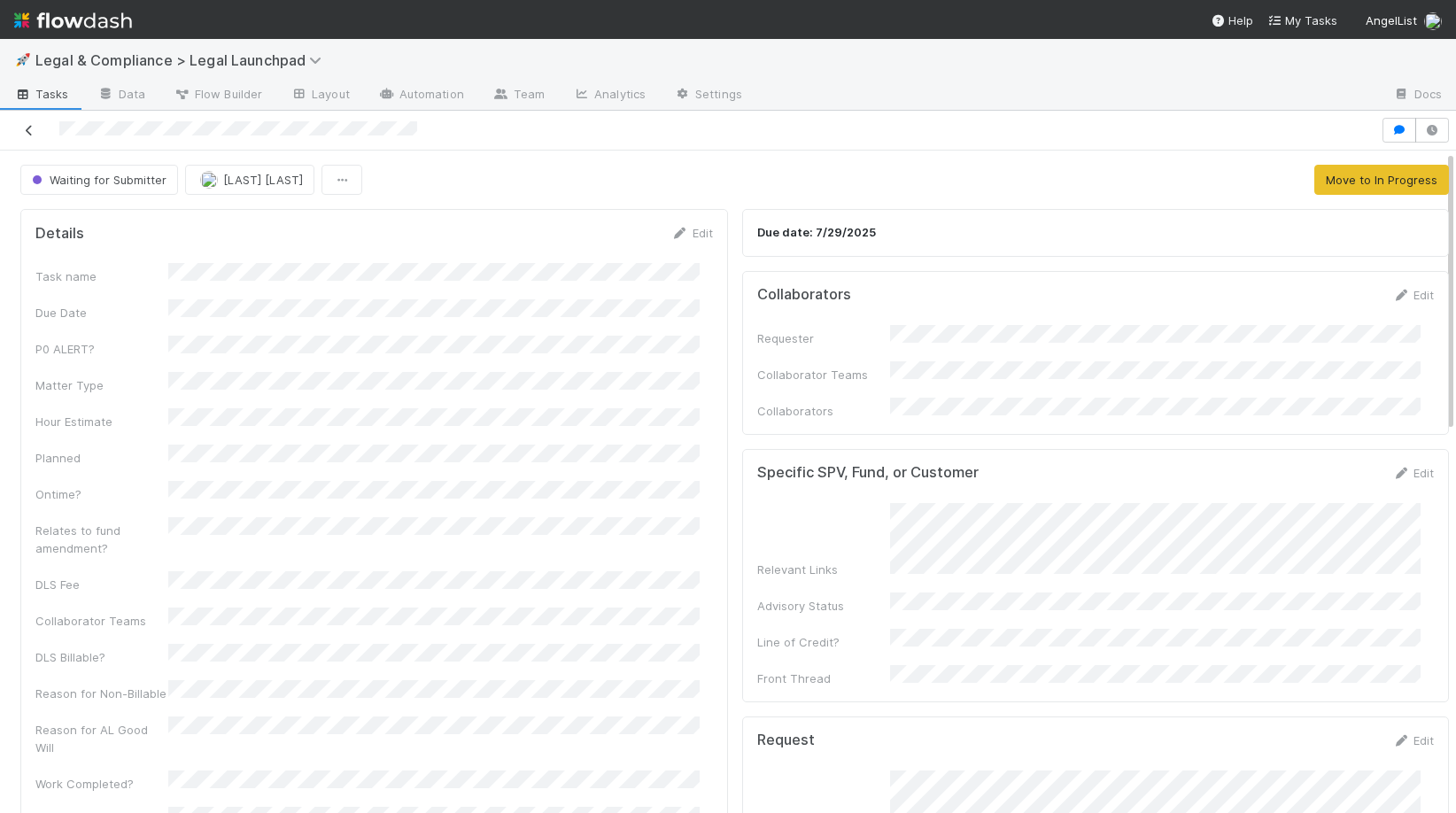 click at bounding box center [29, 130] 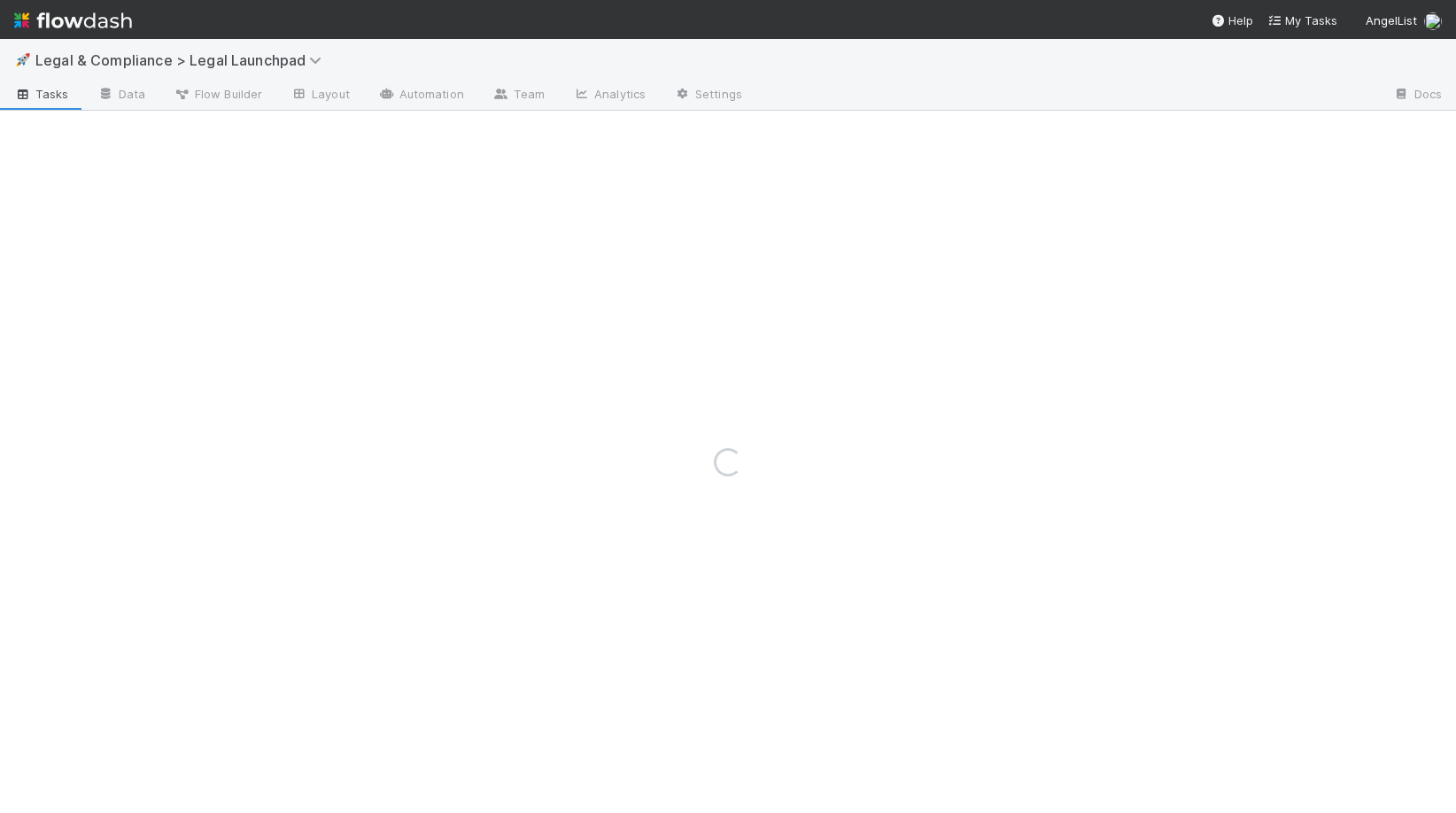 scroll, scrollTop: 0, scrollLeft: 0, axis: both 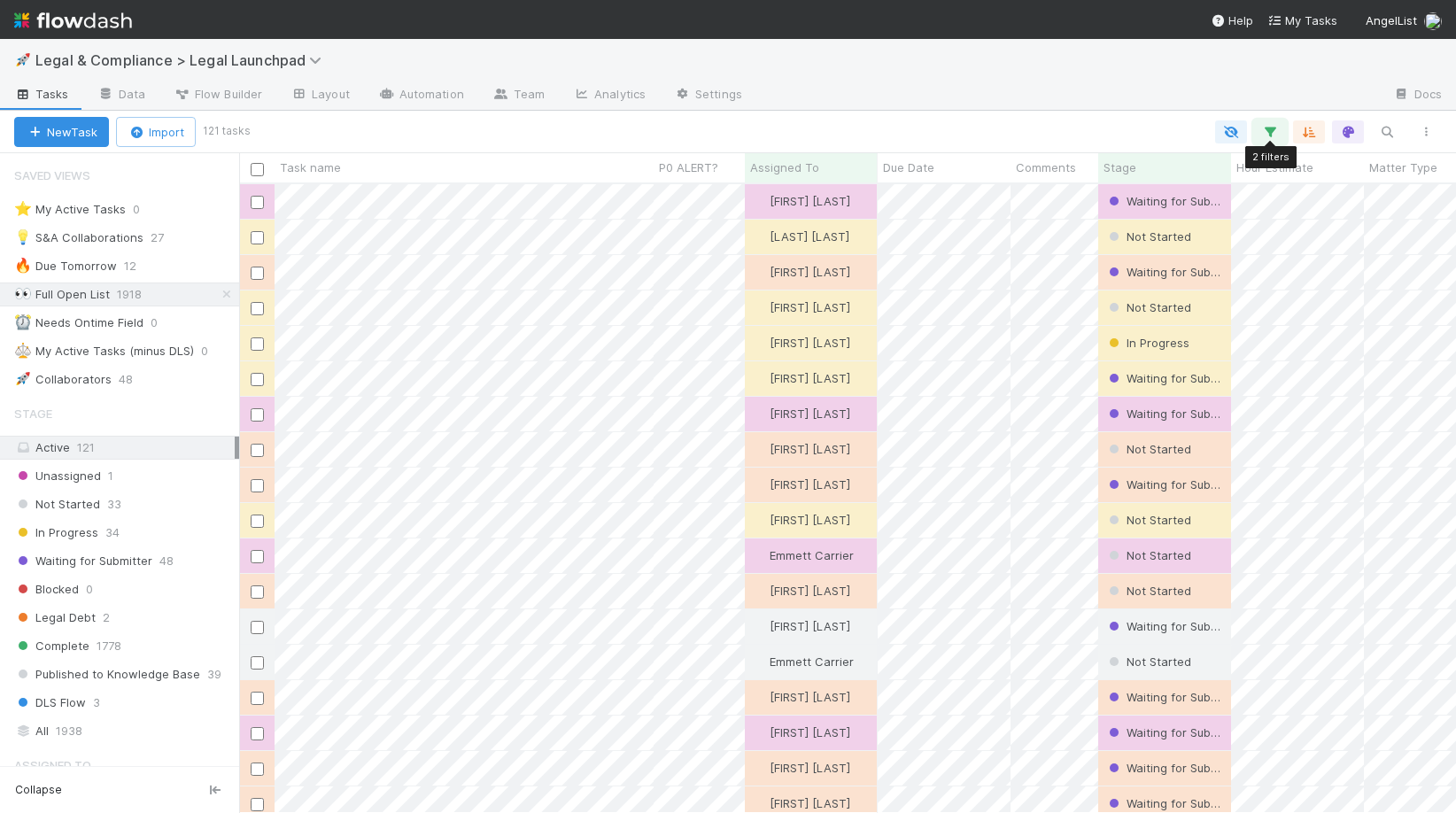click at bounding box center [1270, 132] 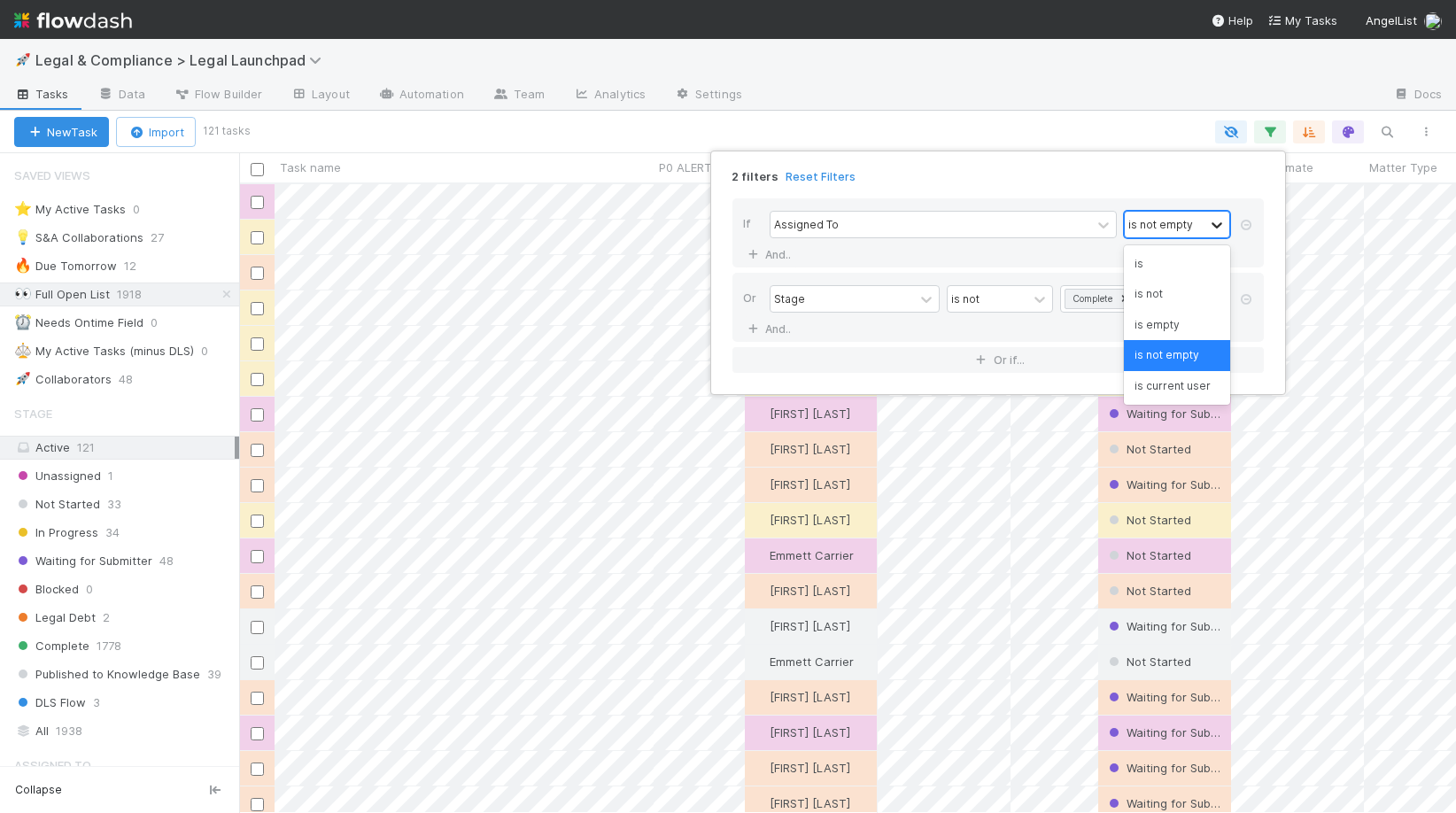click 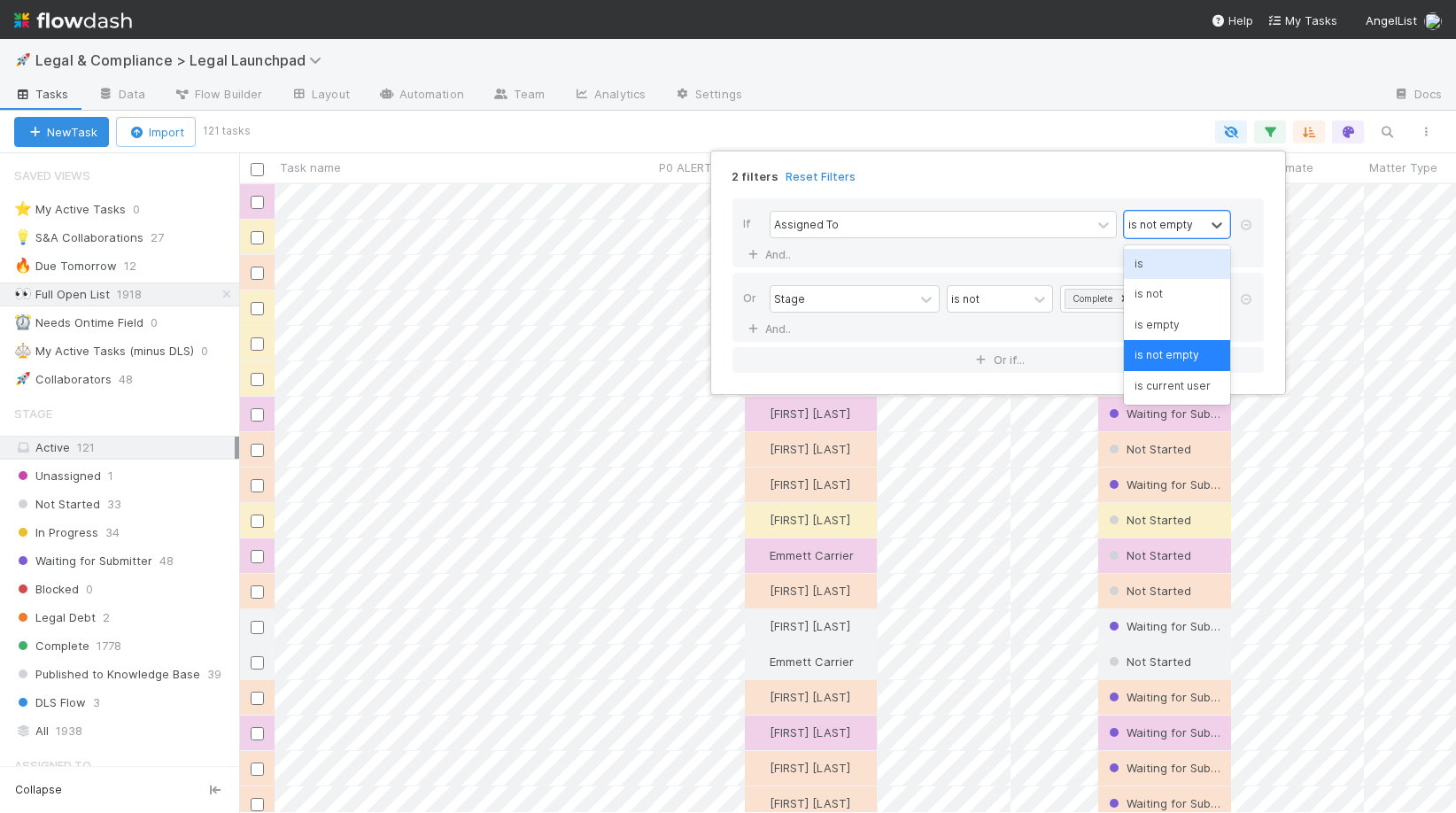 click on "is" at bounding box center [1177, 264] 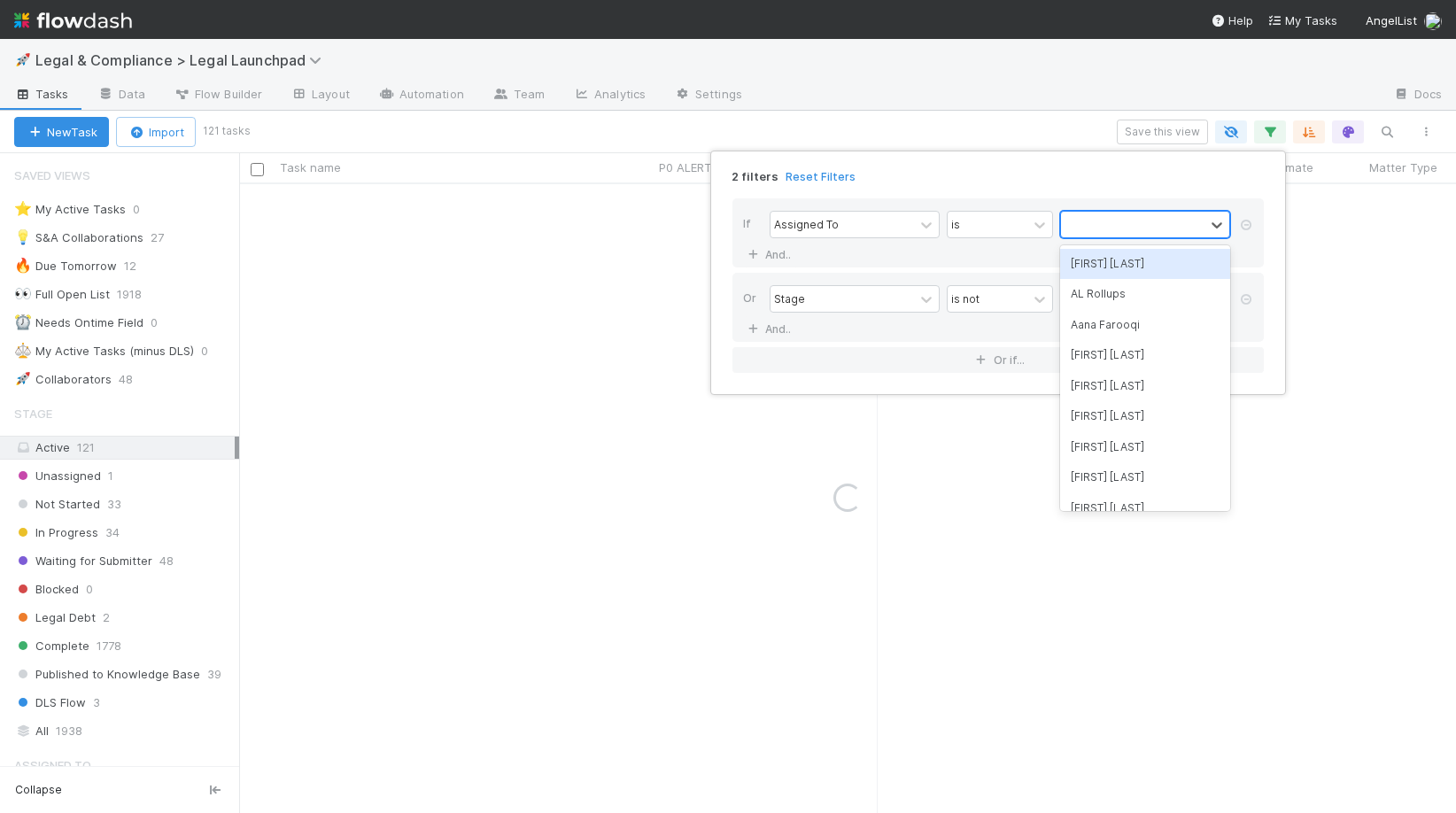click at bounding box center [1133, 224] 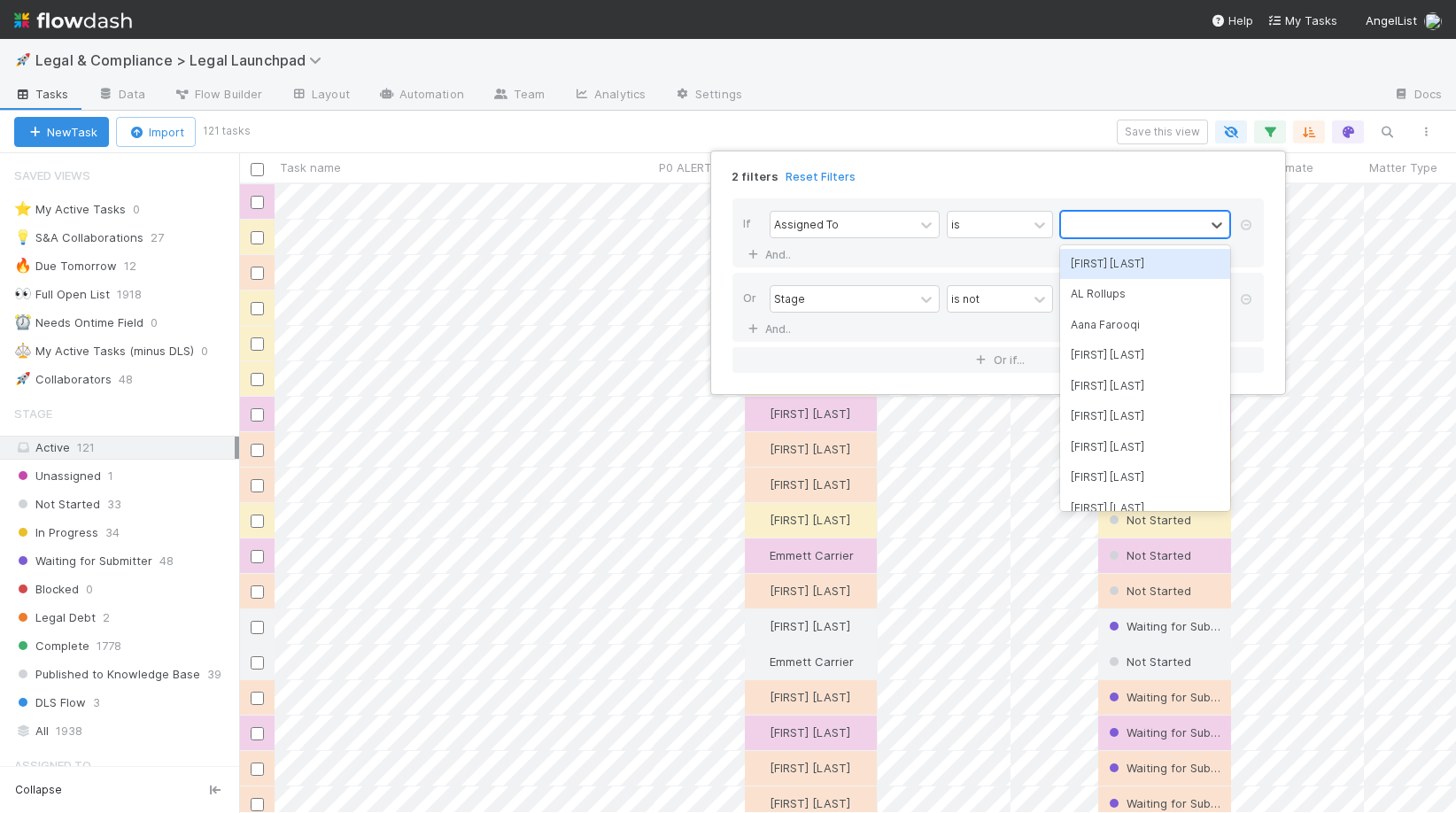 scroll, scrollTop: 14, scrollLeft: 14, axis: both 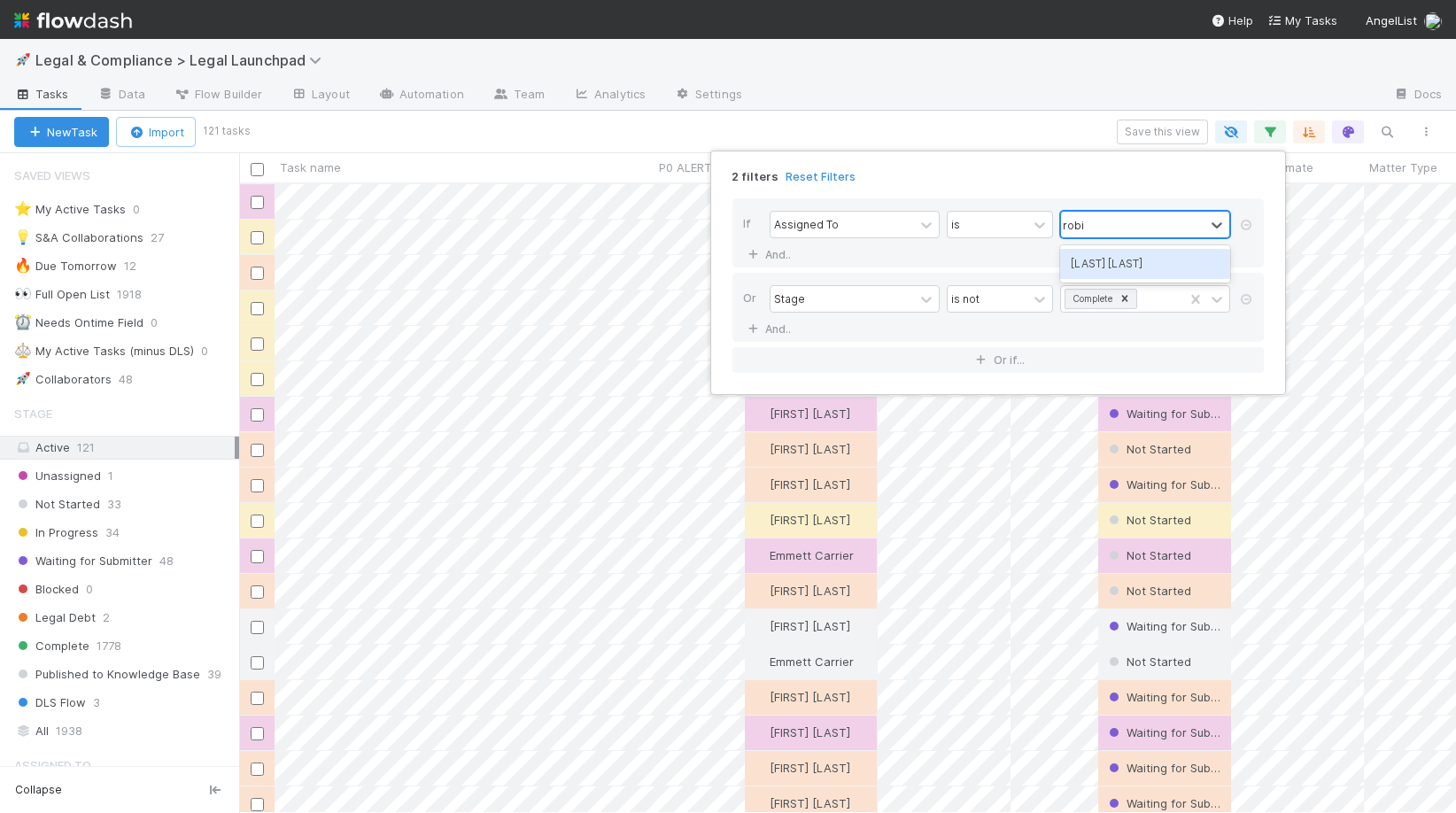 type on "robin" 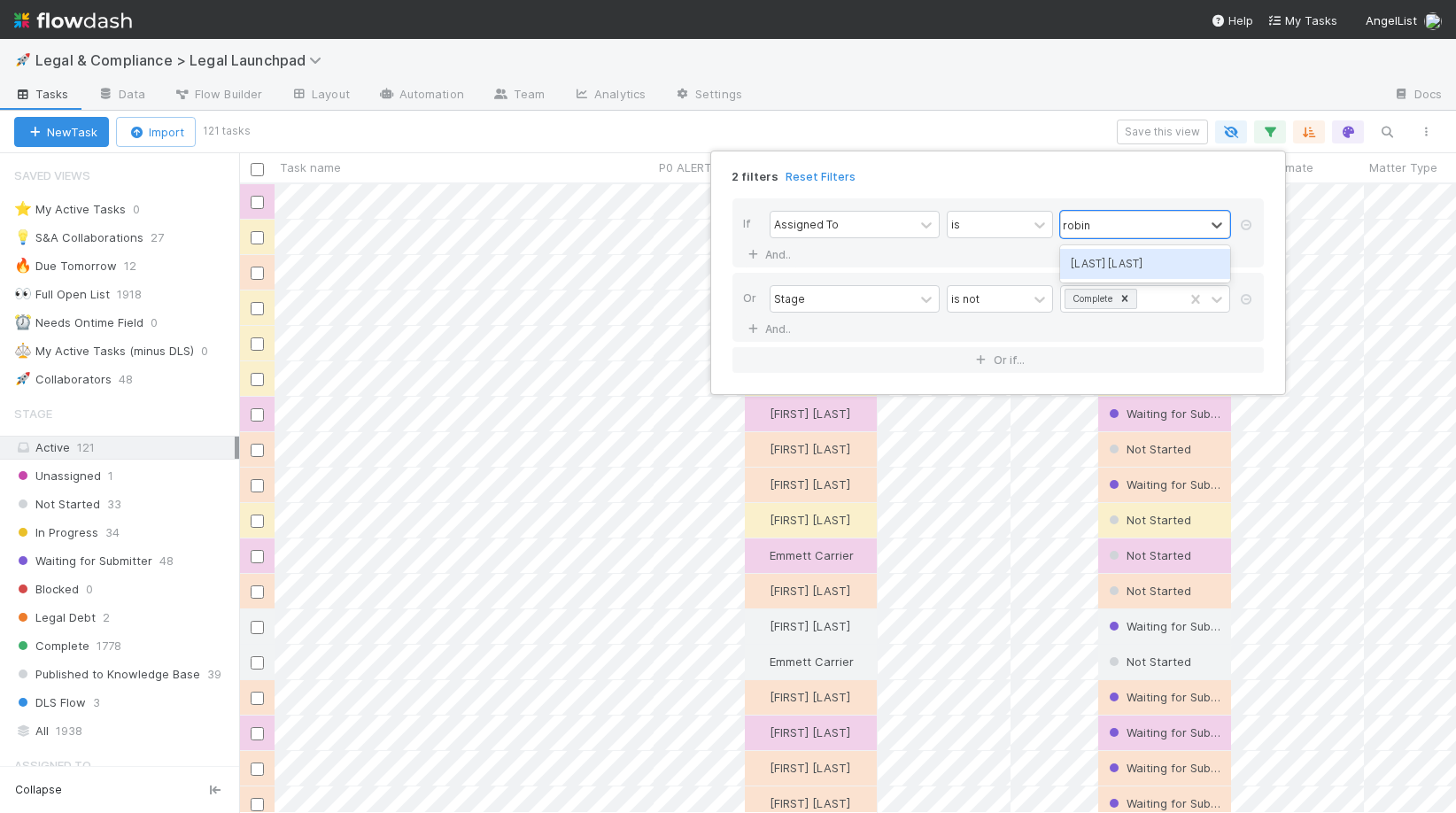 click on "[FIRST] [LAST]" at bounding box center (1145, 264) 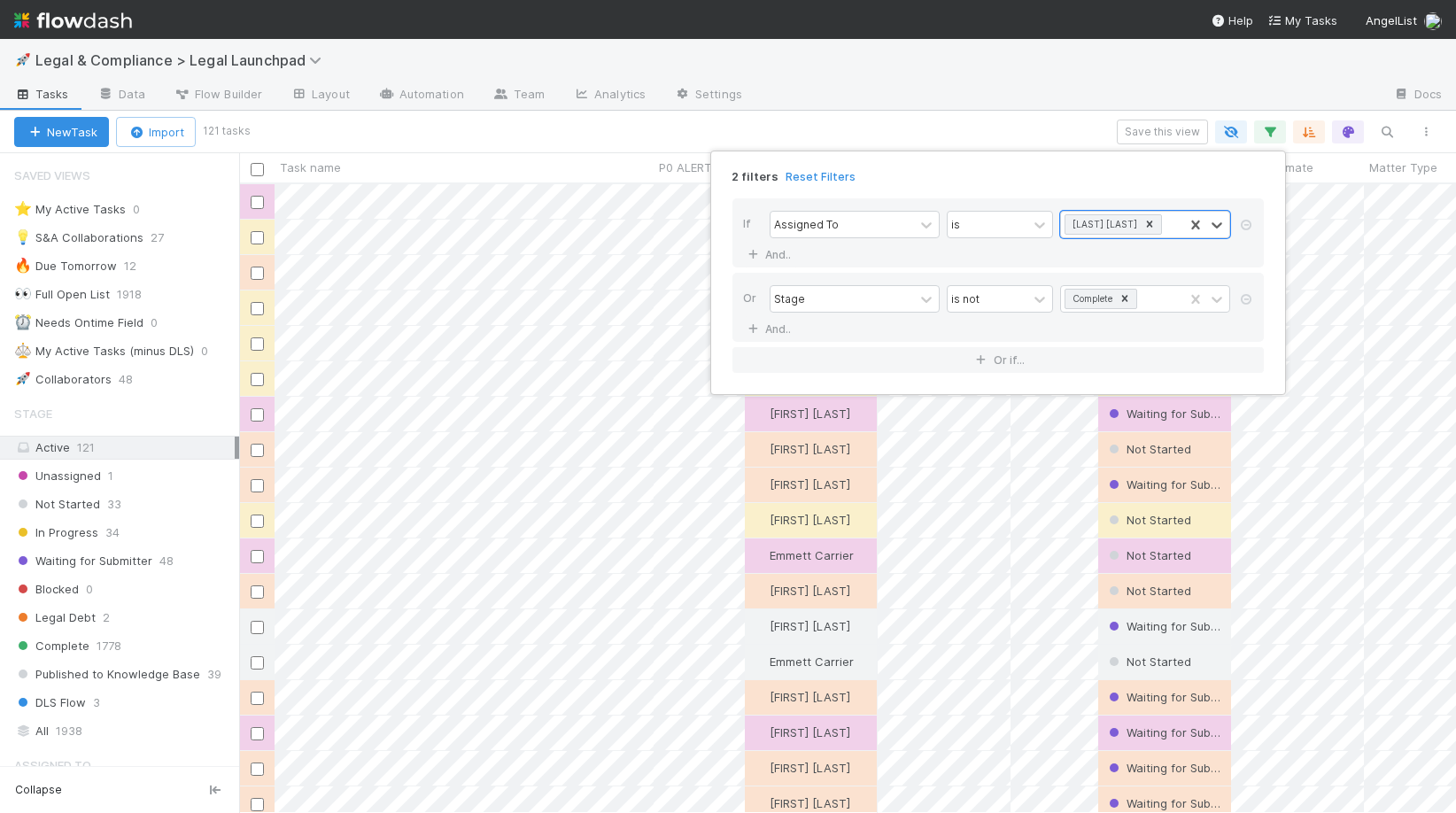 scroll, scrollTop: 14, scrollLeft: 14, axis: both 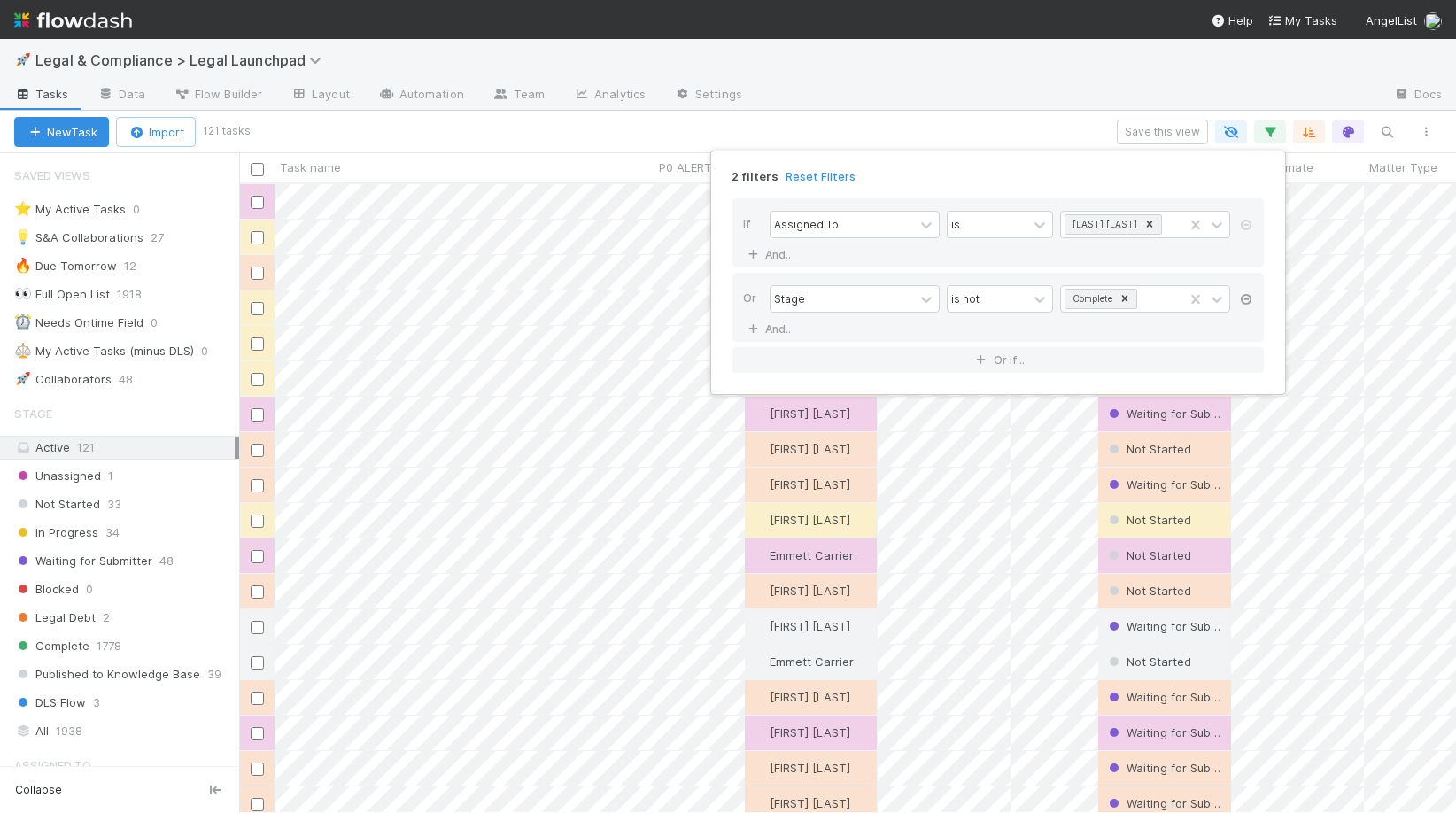 click at bounding box center [1246, 299] 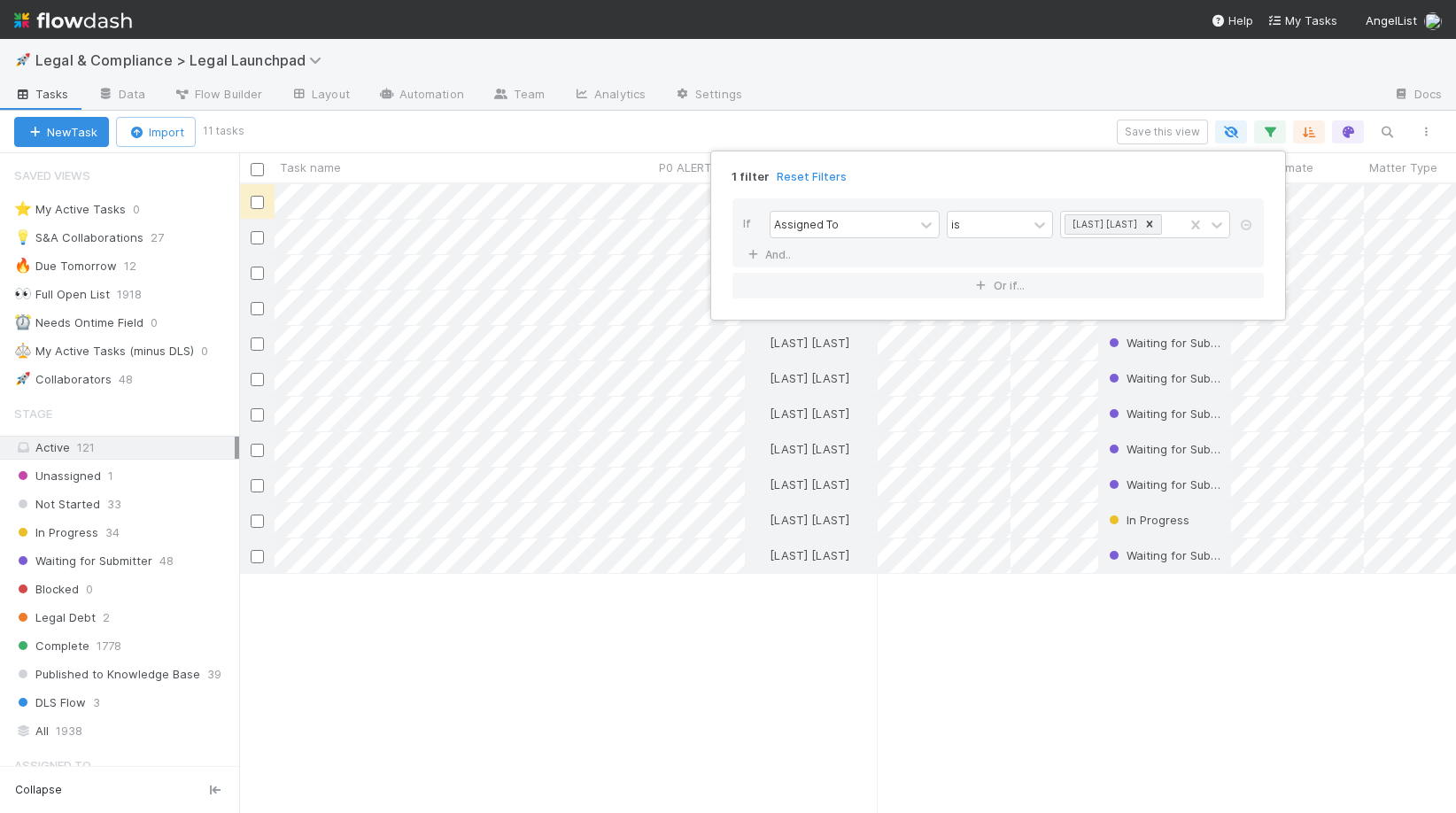 scroll, scrollTop: 14, scrollLeft: 14, axis: both 